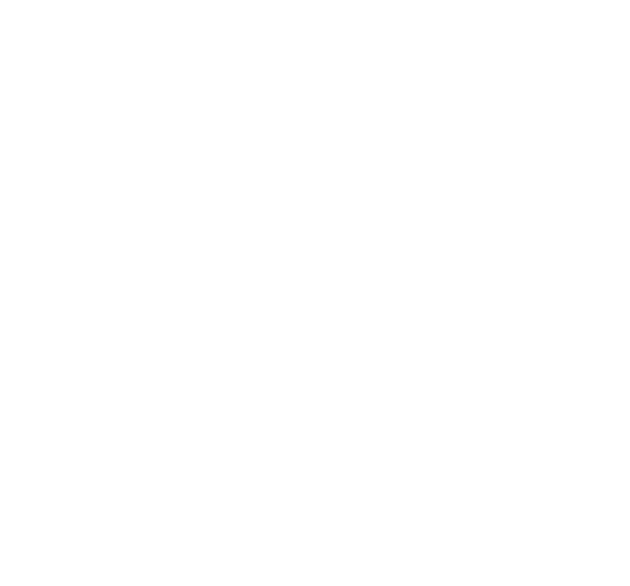 scroll, scrollTop: 0, scrollLeft: 0, axis: both 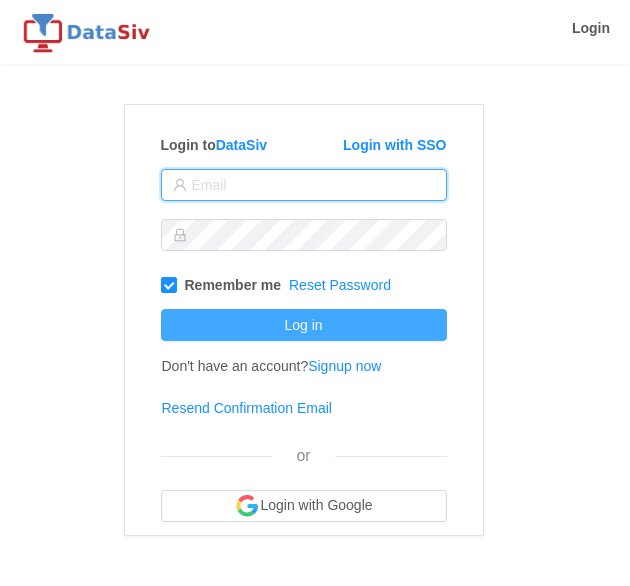 type on "jmelloy@solvefixedincome.com" 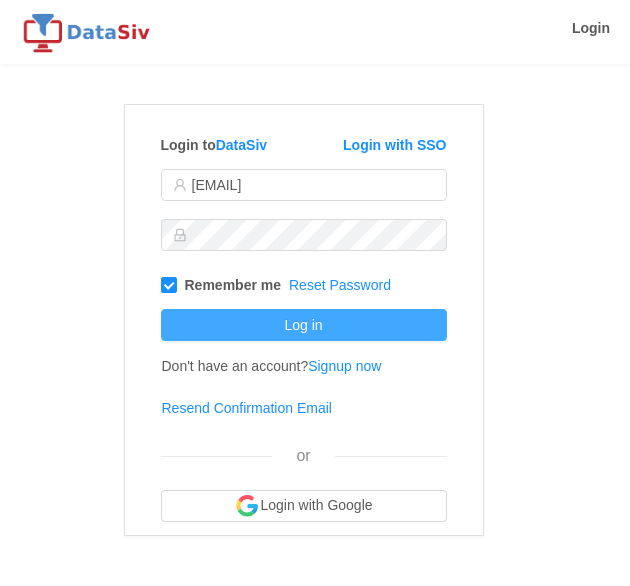 click on "Log in" at bounding box center [304, 325] 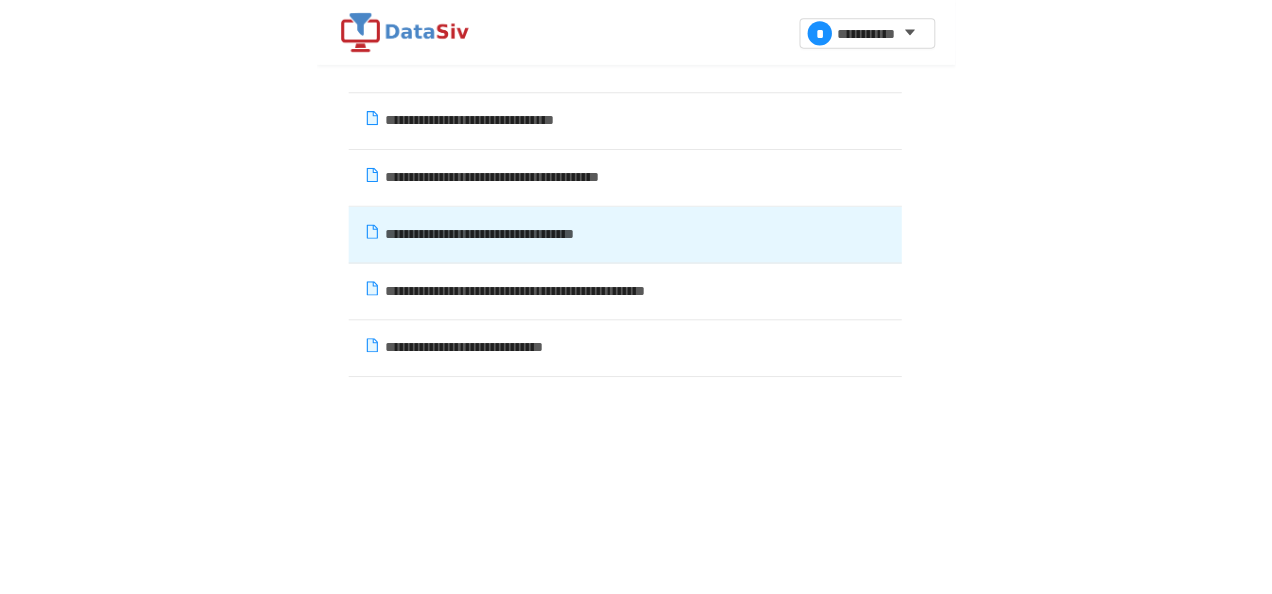 scroll, scrollTop: 140, scrollLeft: 0, axis: vertical 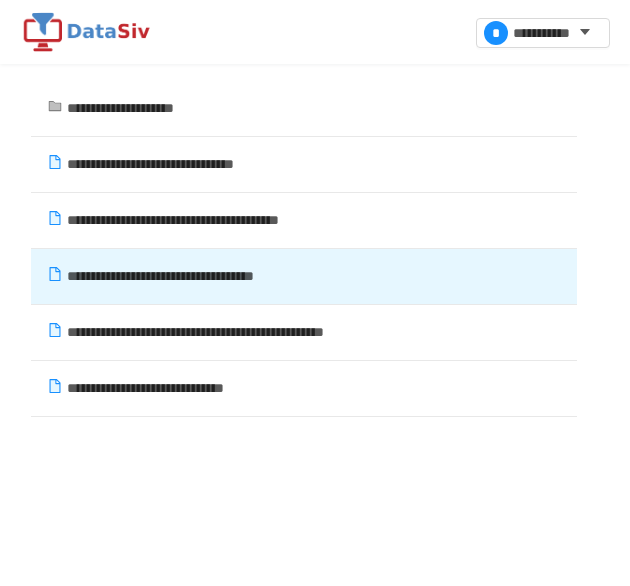 click on "**********" at bounding box center [150, 164] 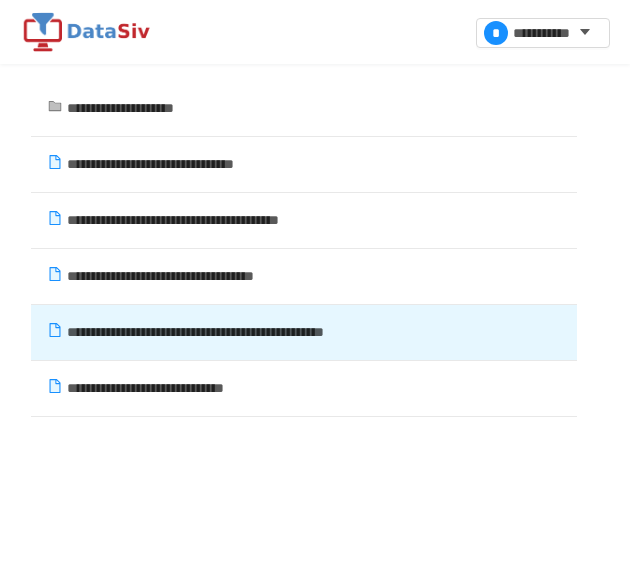 click on "**********" at bounding box center (195, 332) 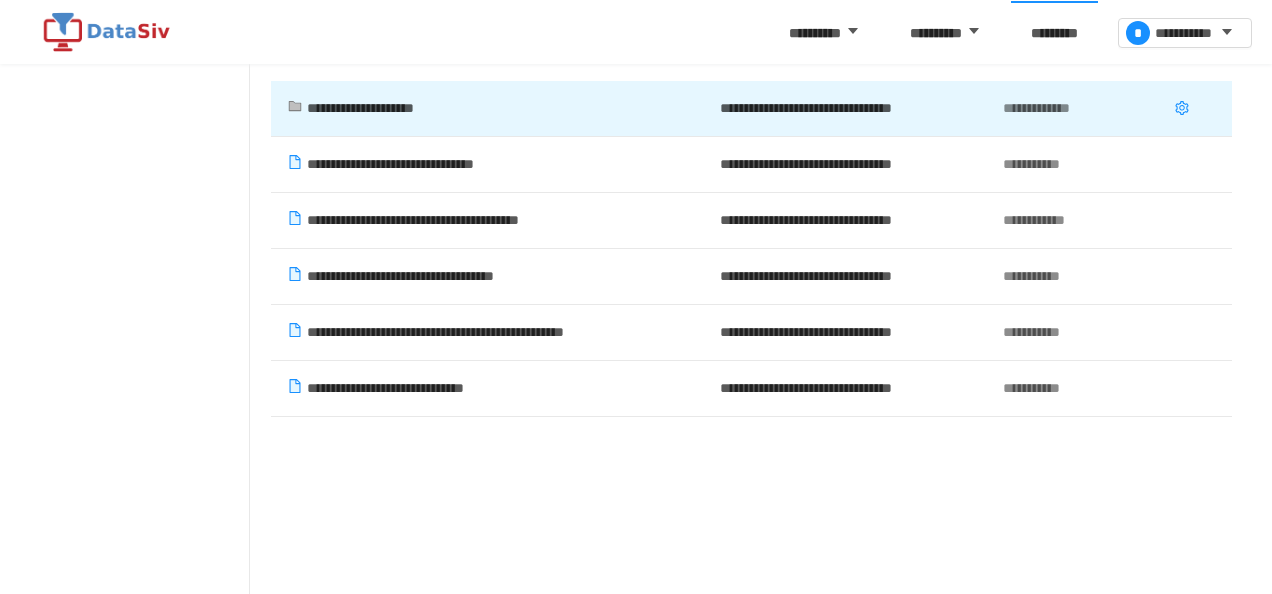 scroll, scrollTop: 0, scrollLeft: 0, axis: both 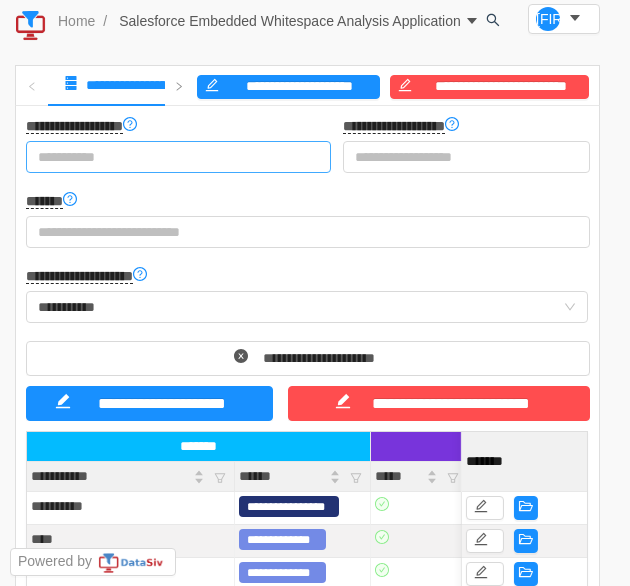 click on "**********" at bounding box center [170, 157] 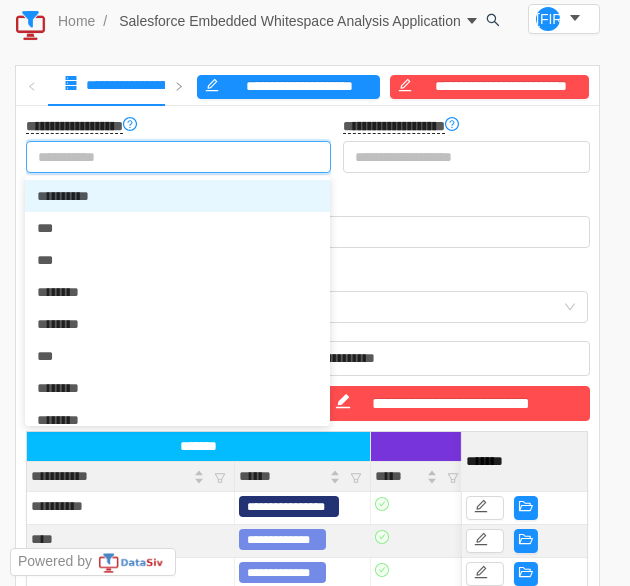 click on "**********" at bounding box center (178, 128) 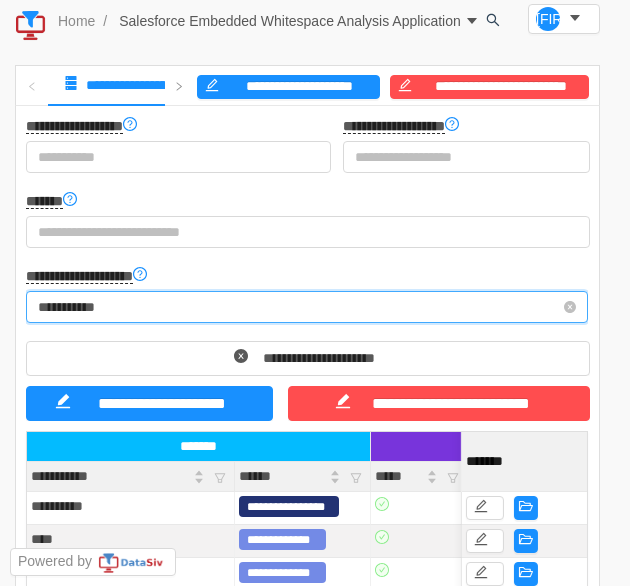 click on "**********" at bounding box center (300, 307) 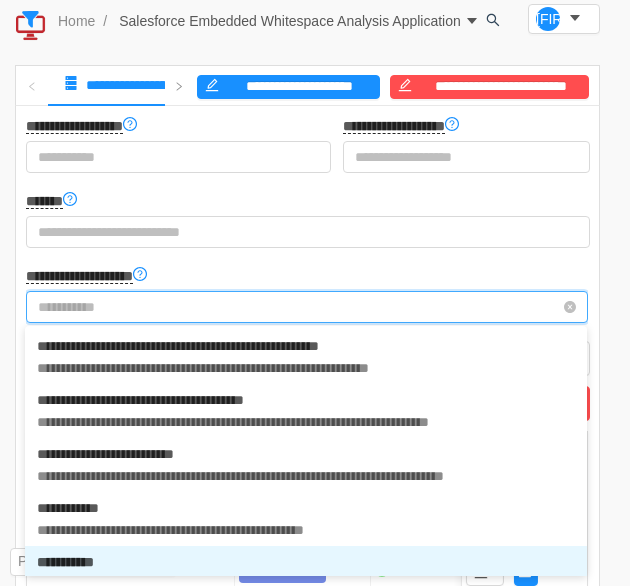 scroll, scrollTop: 24, scrollLeft: 0, axis: vertical 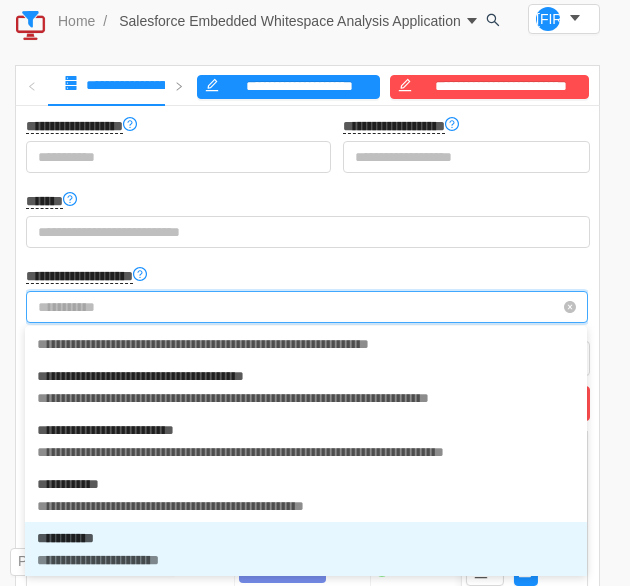 click at bounding box center [300, 308] 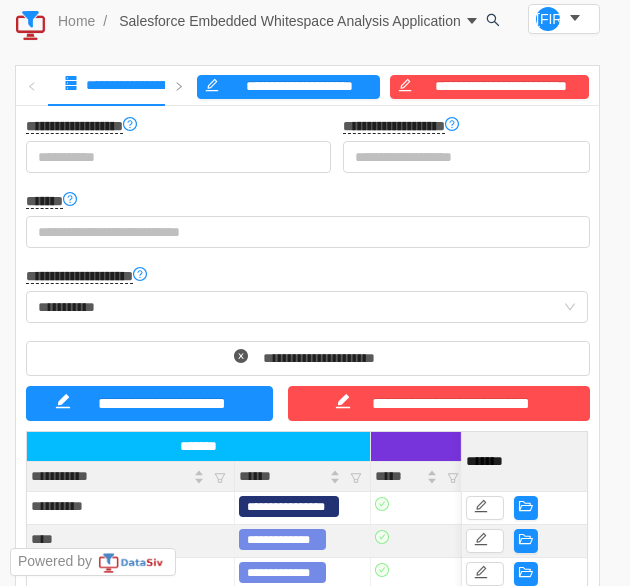 click on "**********" at bounding box center (307, 278) 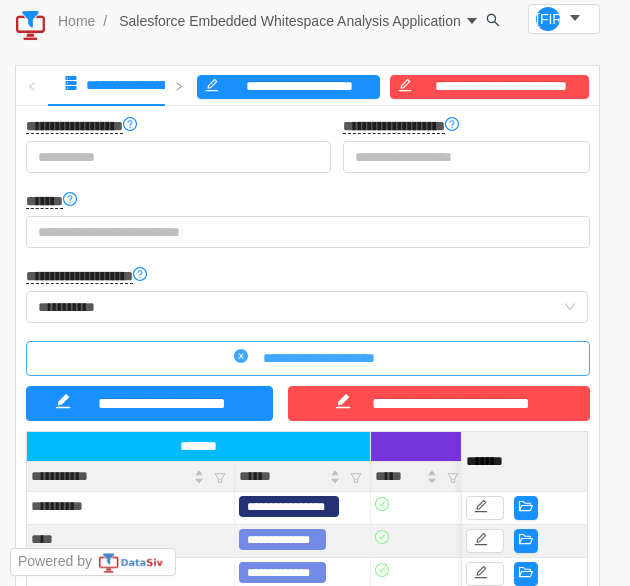 click on "**********" at bounding box center [308, 358] 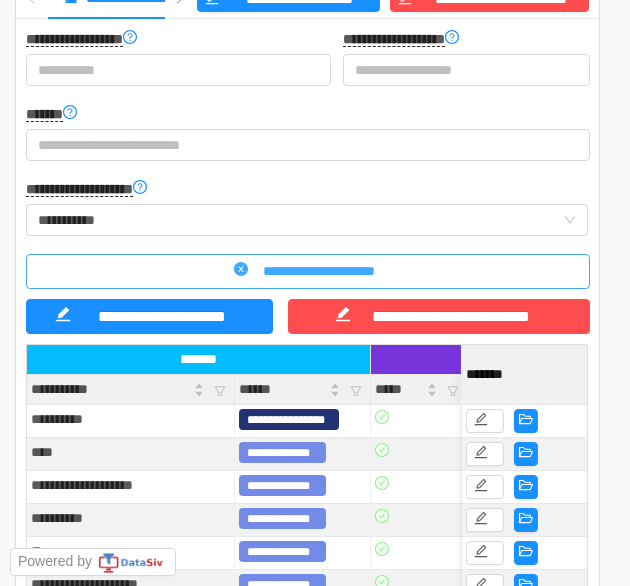 scroll, scrollTop: 0, scrollLeft: 0, axis: both 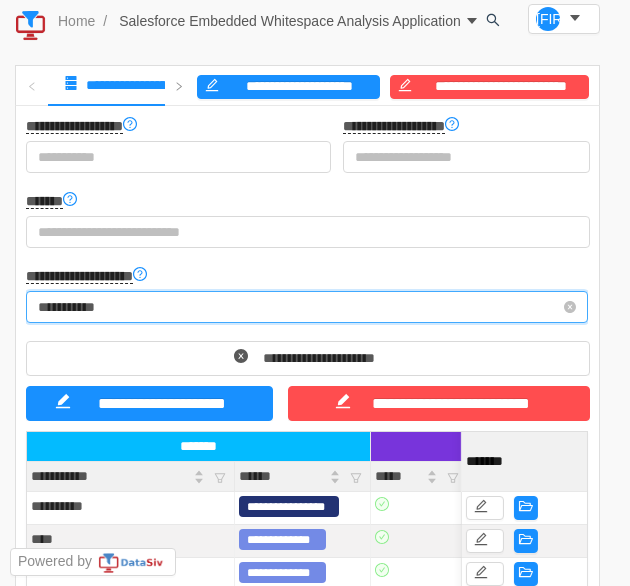 click on "**********" at bounding box center (300, 307) 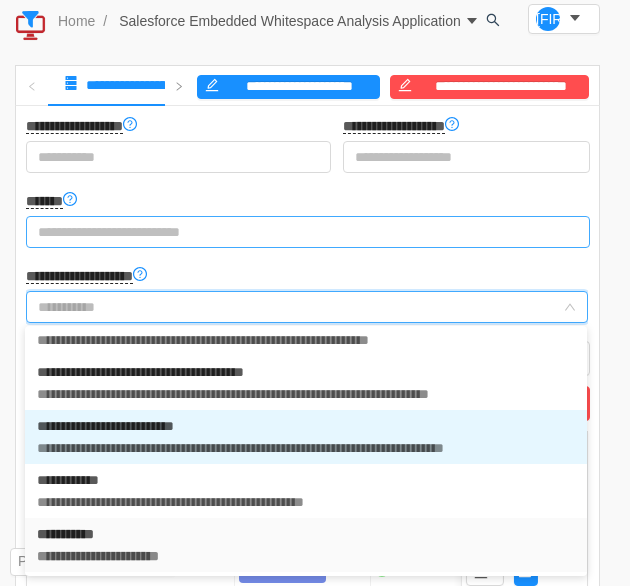 scroll, scrollTop: 4, scrollLeft: 0, axis: vertical 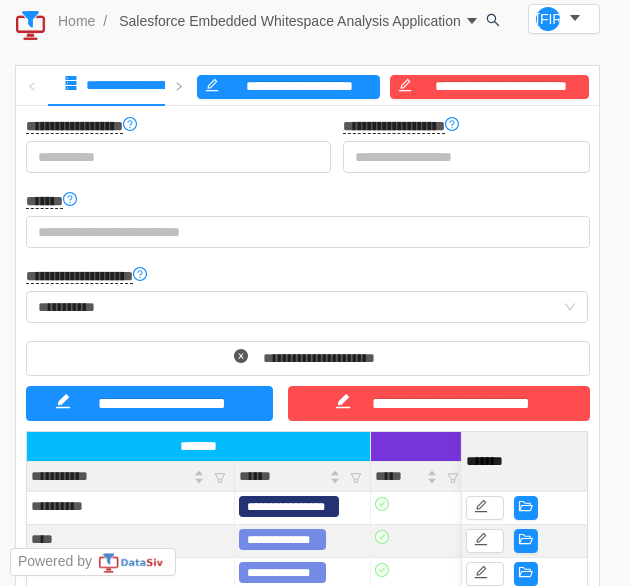 click on "**********" at bounding box center (308, 223) 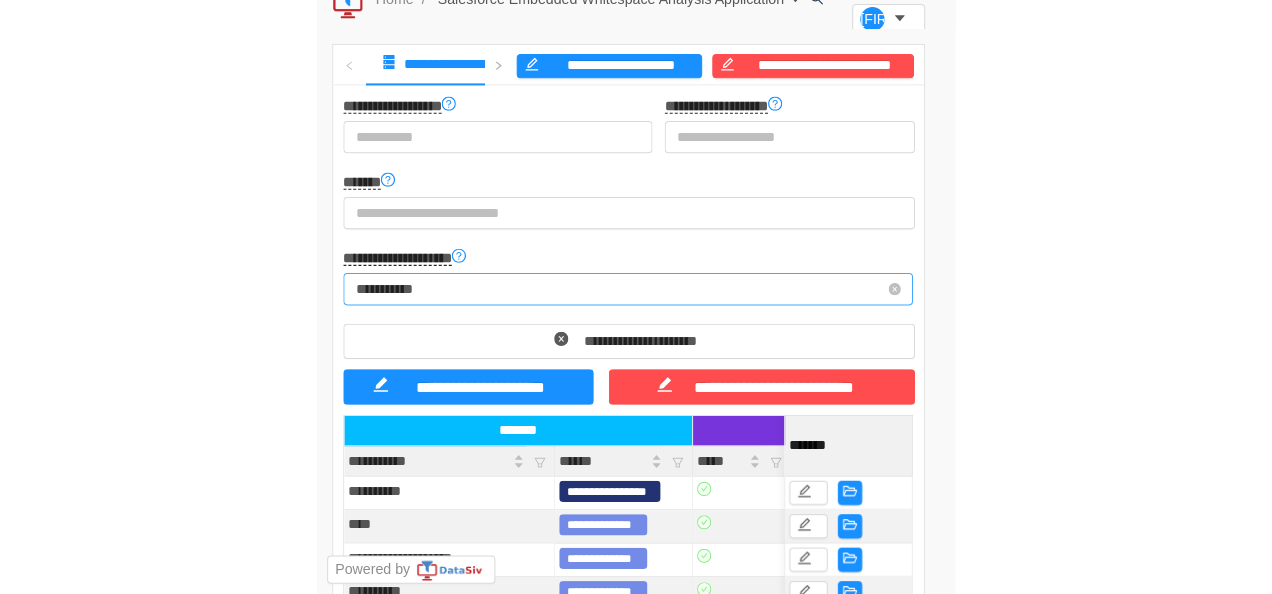 scroll, scrollTop: 0, scrollLeft: 0, axis: both 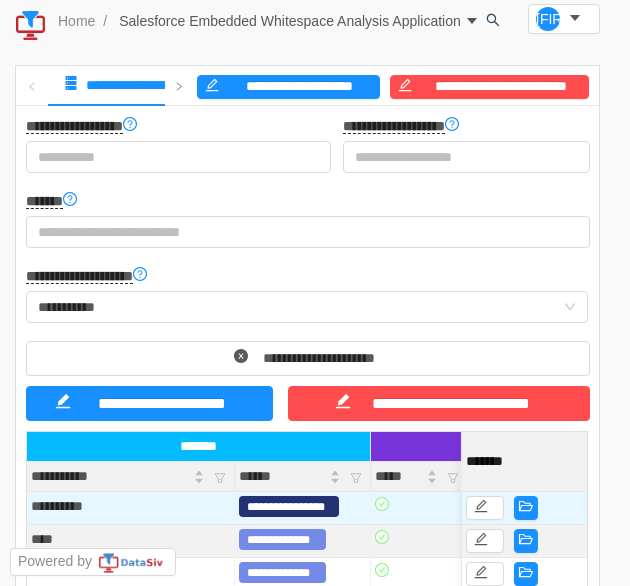 click on "**********" at bounding box center [130, 506] 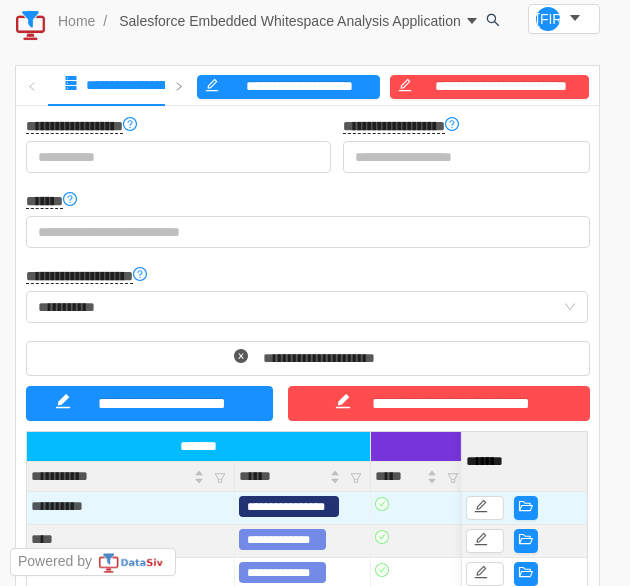 click on "**********" at bounding box center (130, 506) 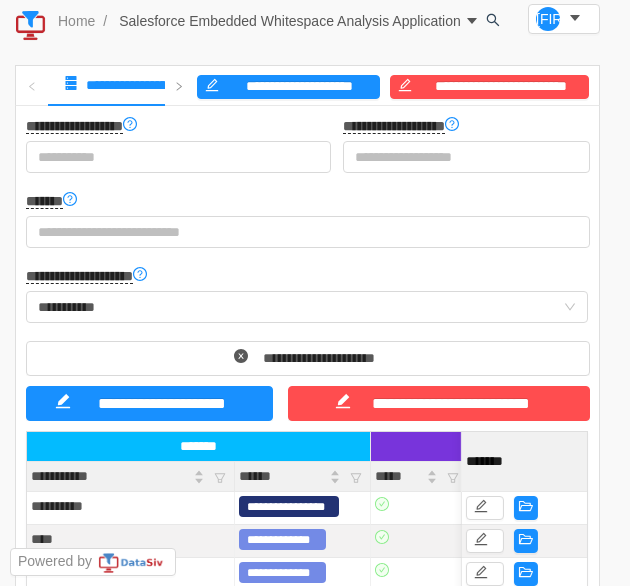 click on "**********" at bounding box center (130, 506) 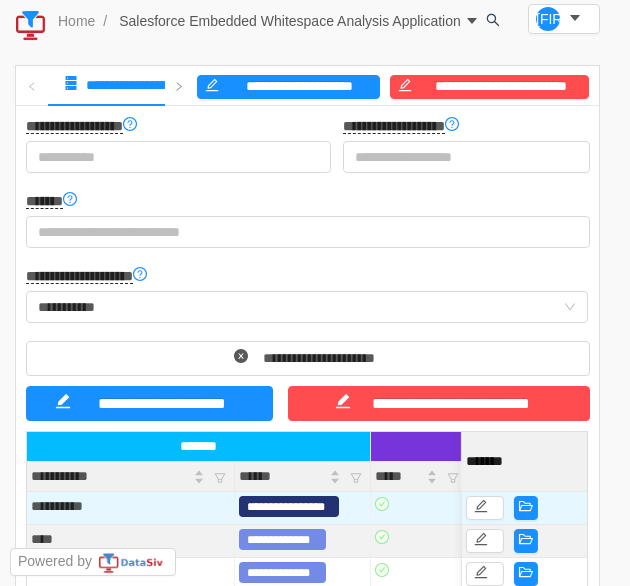 click on "**********" at bounding box center (130, 506) 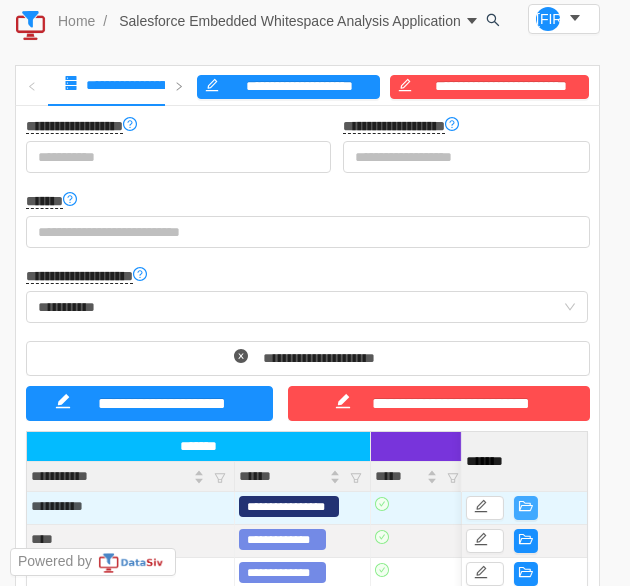 click at bounding box center [526, 508] 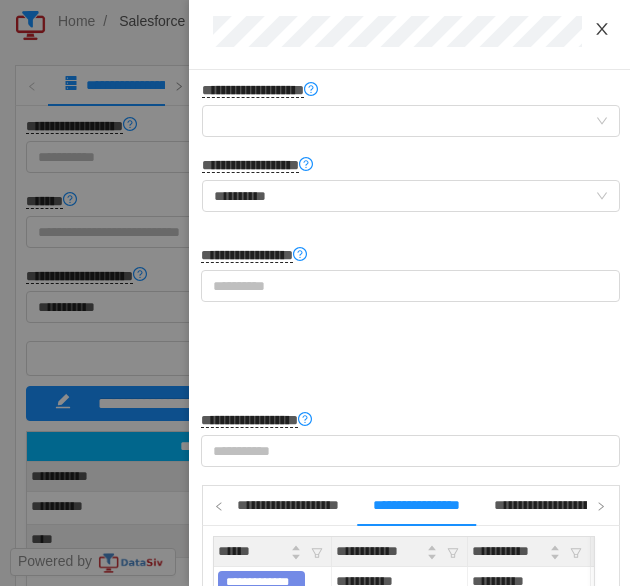 click 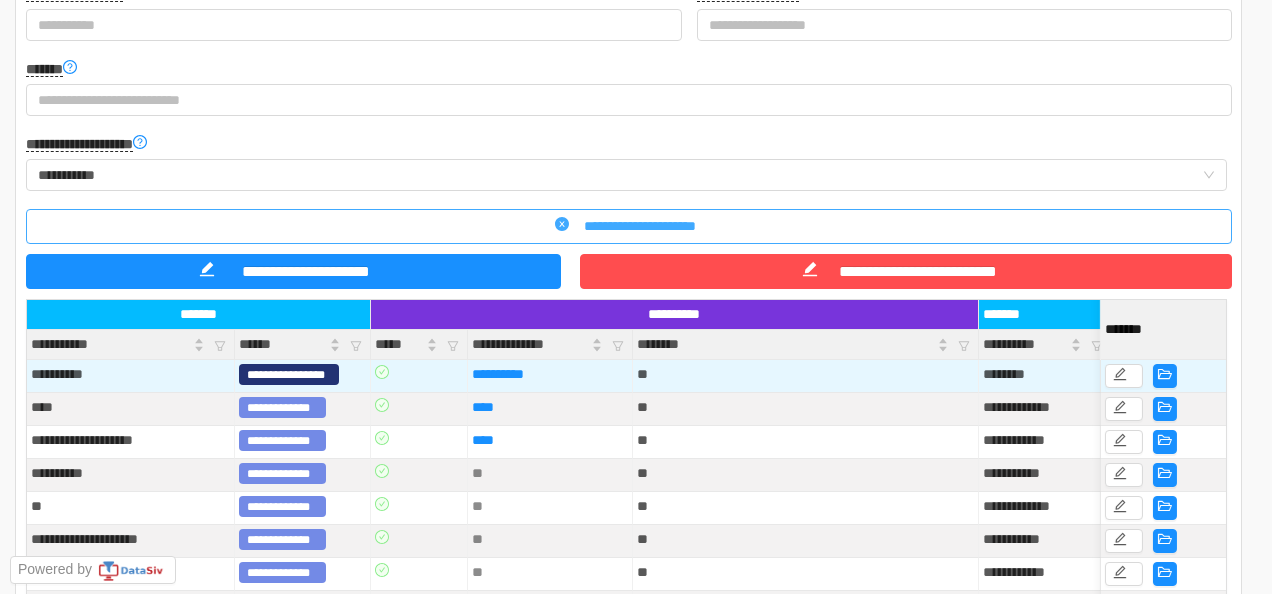 scroll, scrollTop: 0, scrollLeft: 0, axis: both 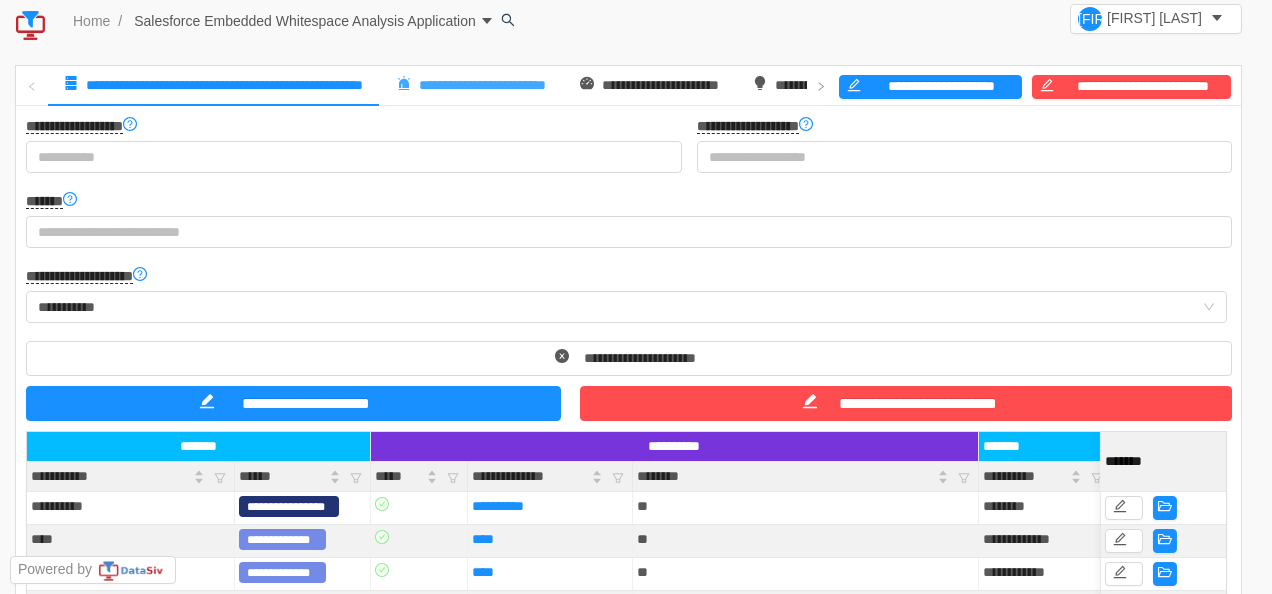 click on "**********" at bounding box center (471, 85) 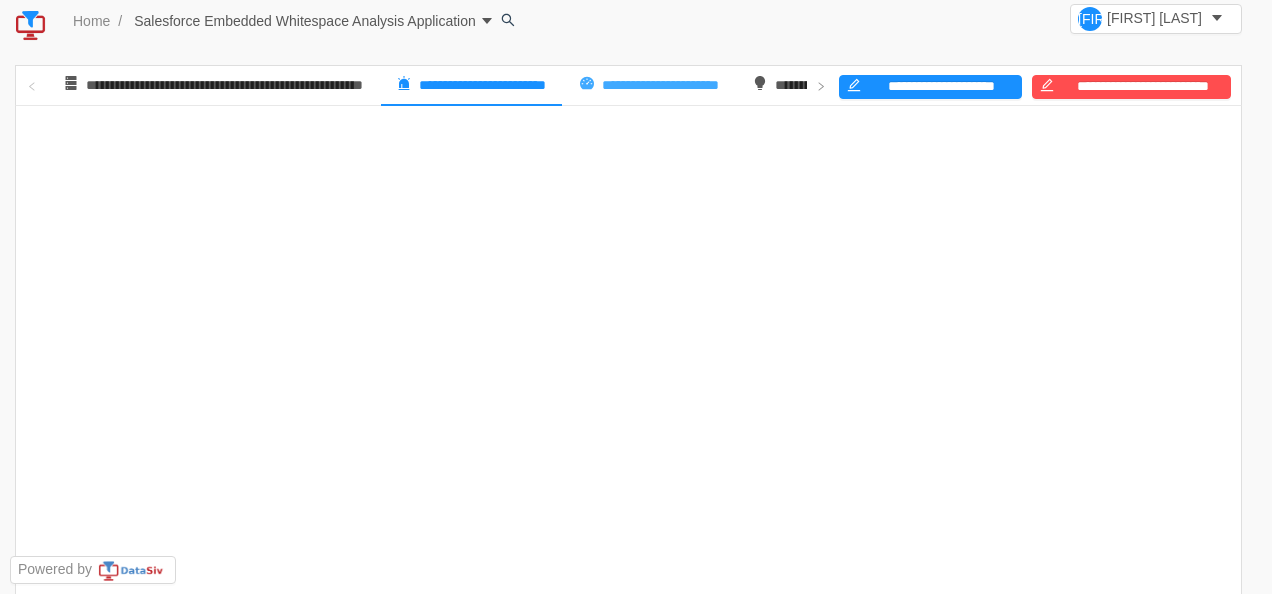 click on "**********" at bounding box center [649, 85] 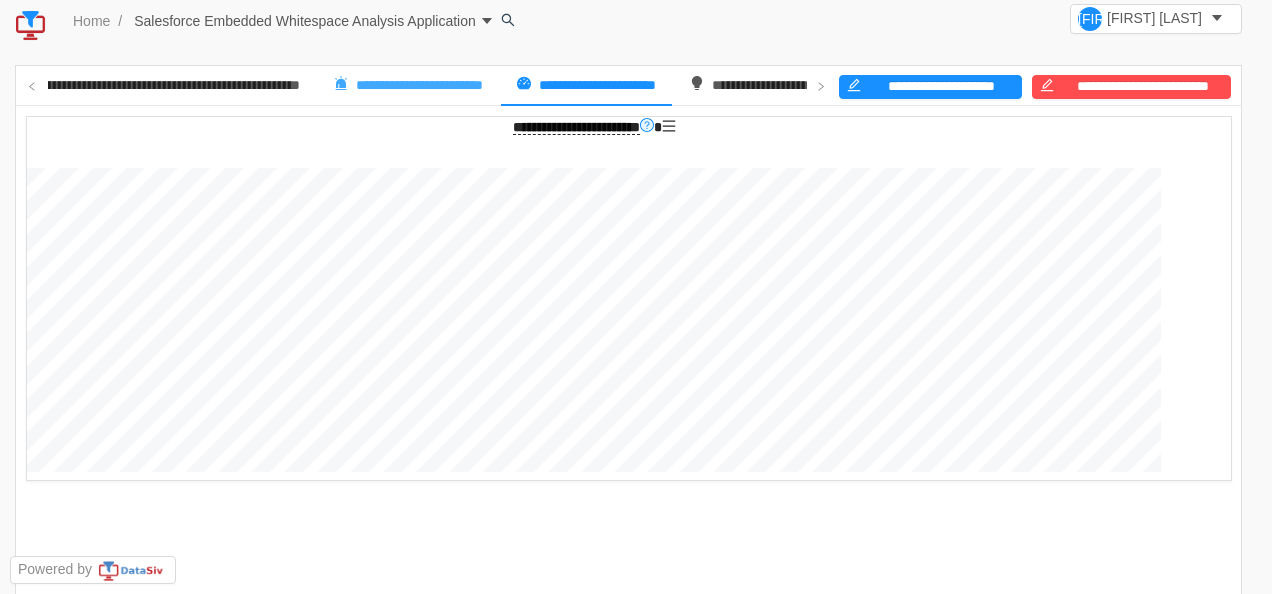 click on "**********" at bounding box center (408, 85) 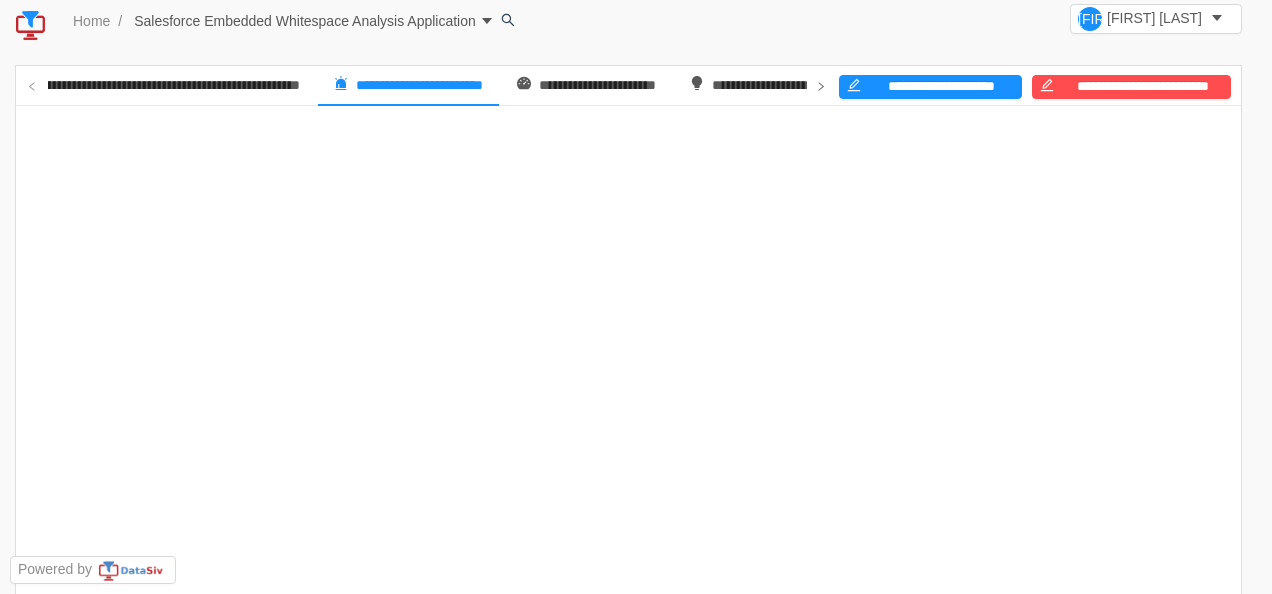 click 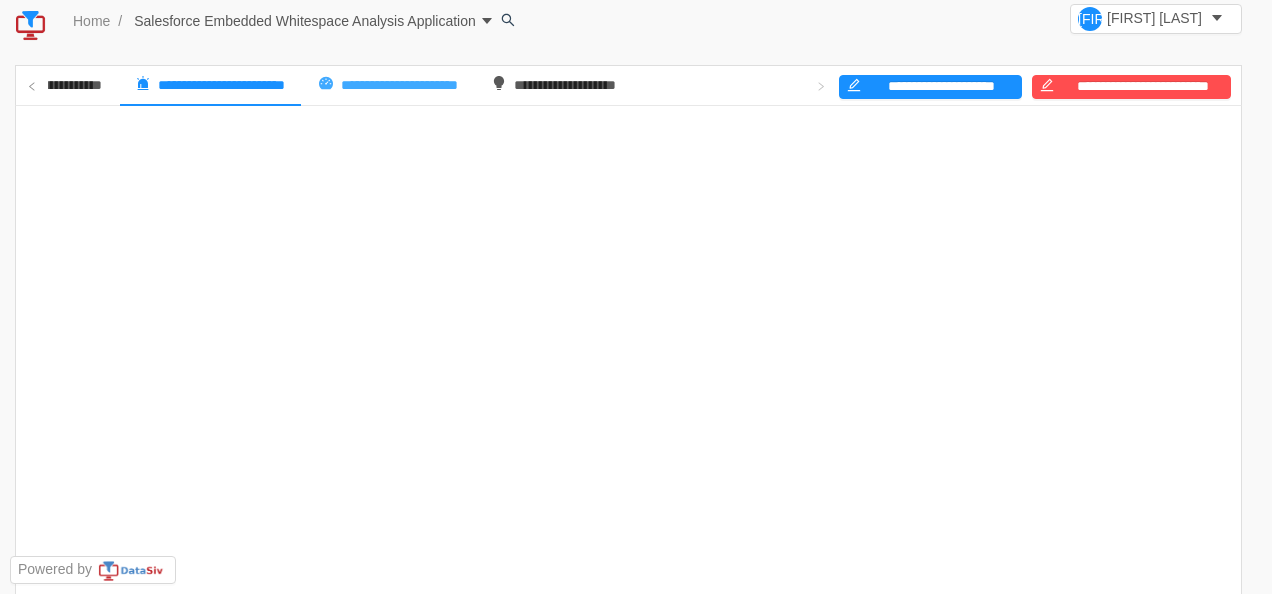 click on "**********" at bounding box center (388, 85) 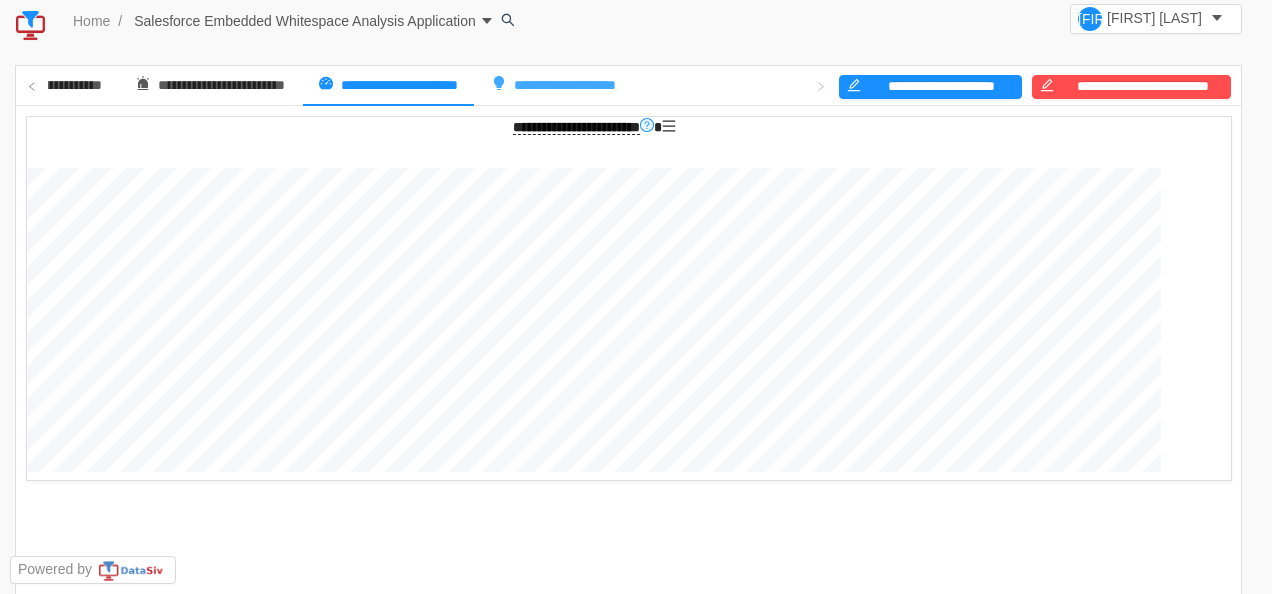 click on "**********" at bounding box center [554, 85] 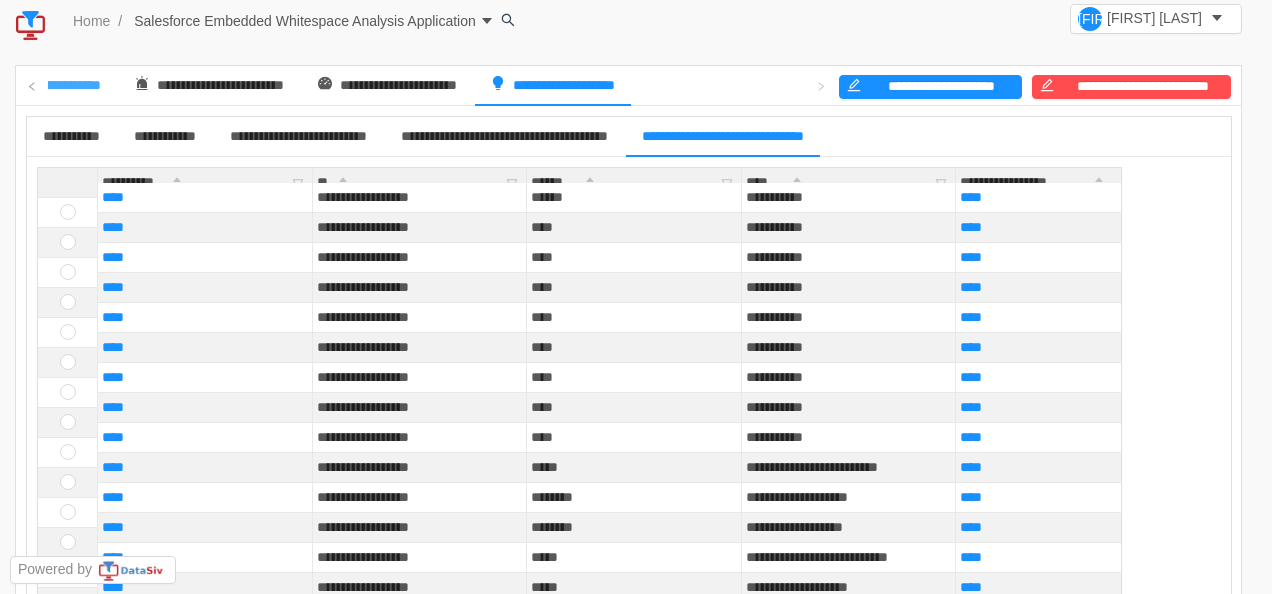 click on "**********" at bounding box center [-49, 85] 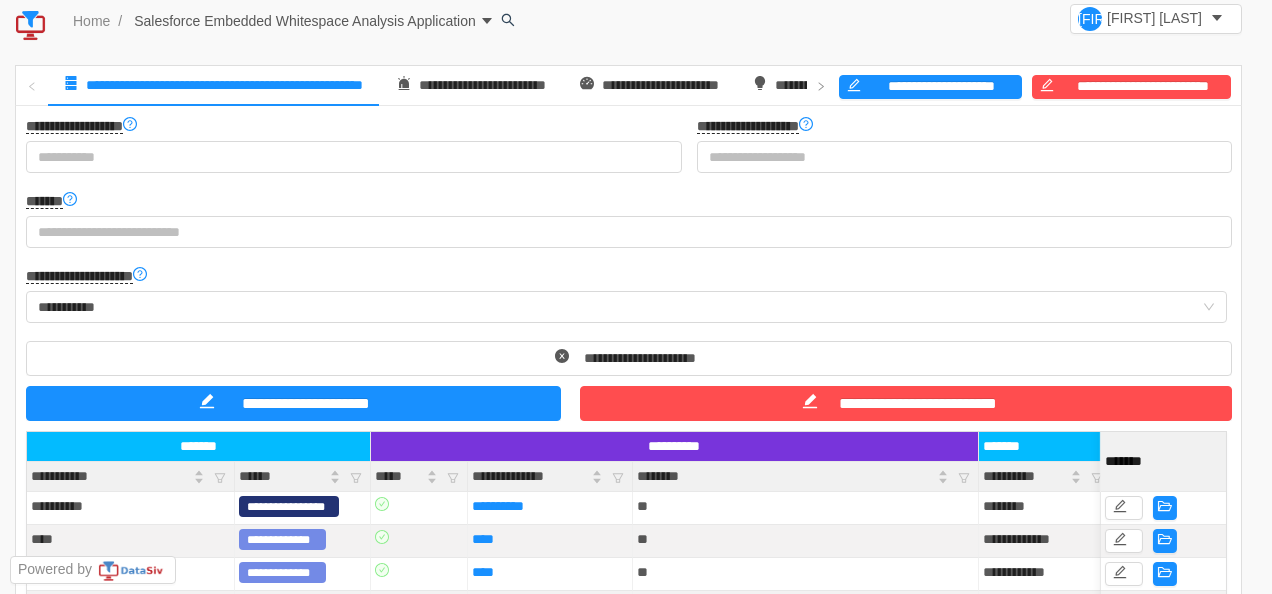 click 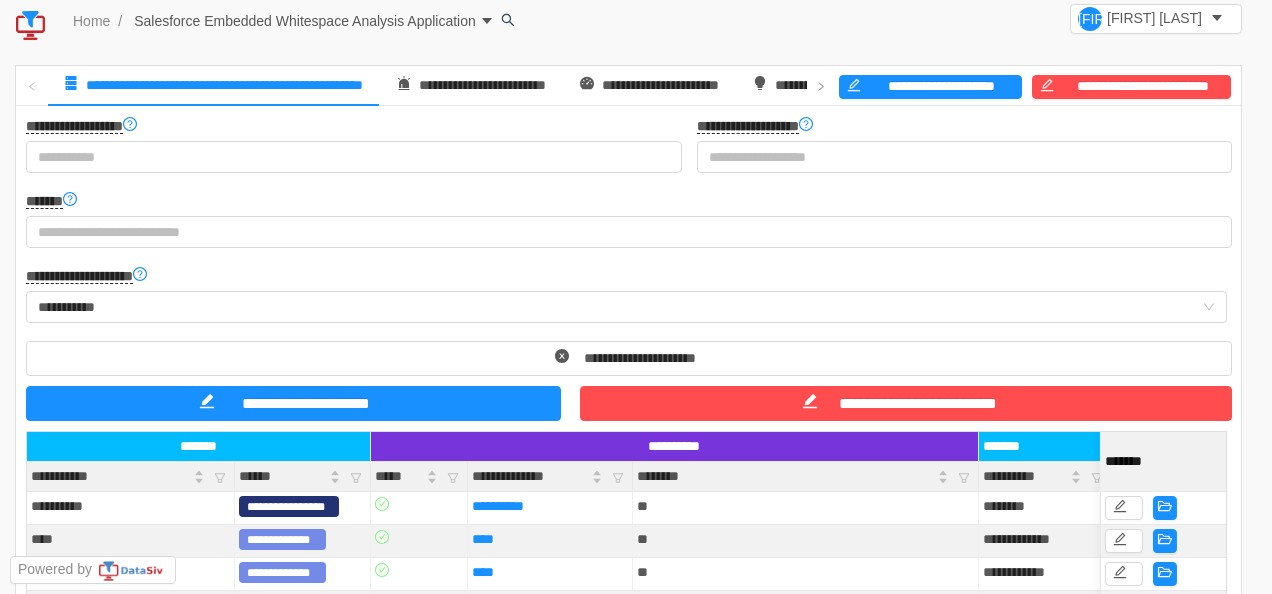 click on "Home" at bounding box center [91, 21] 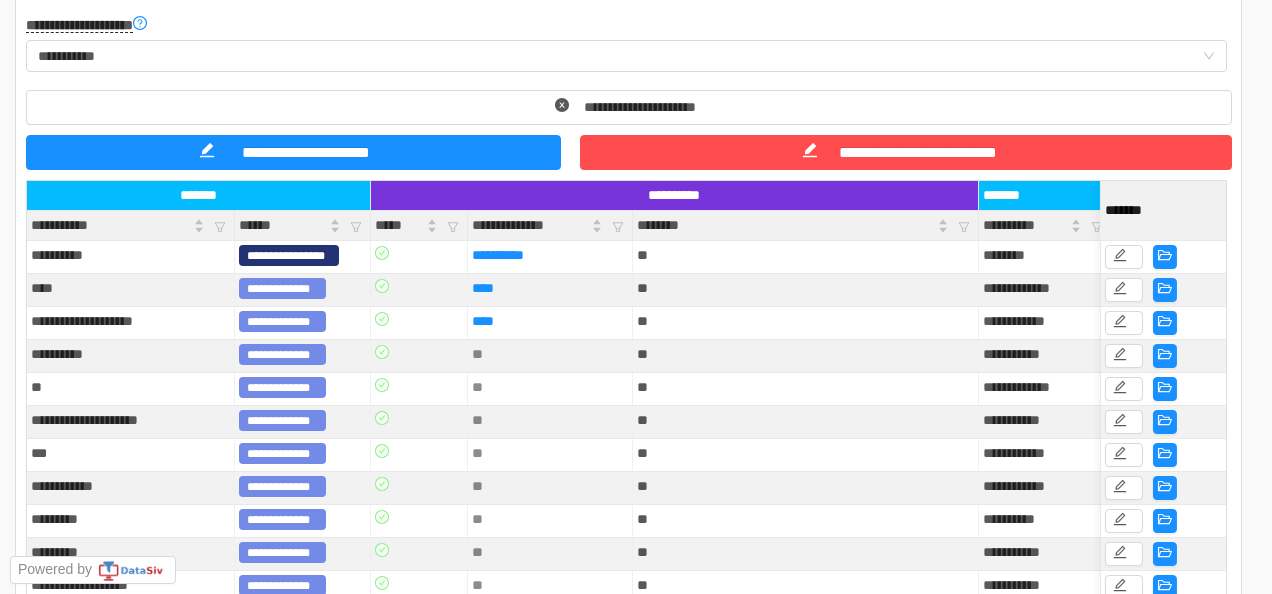 scroll, scrollTop: 253, scrollLeft: 0, axis: vertical 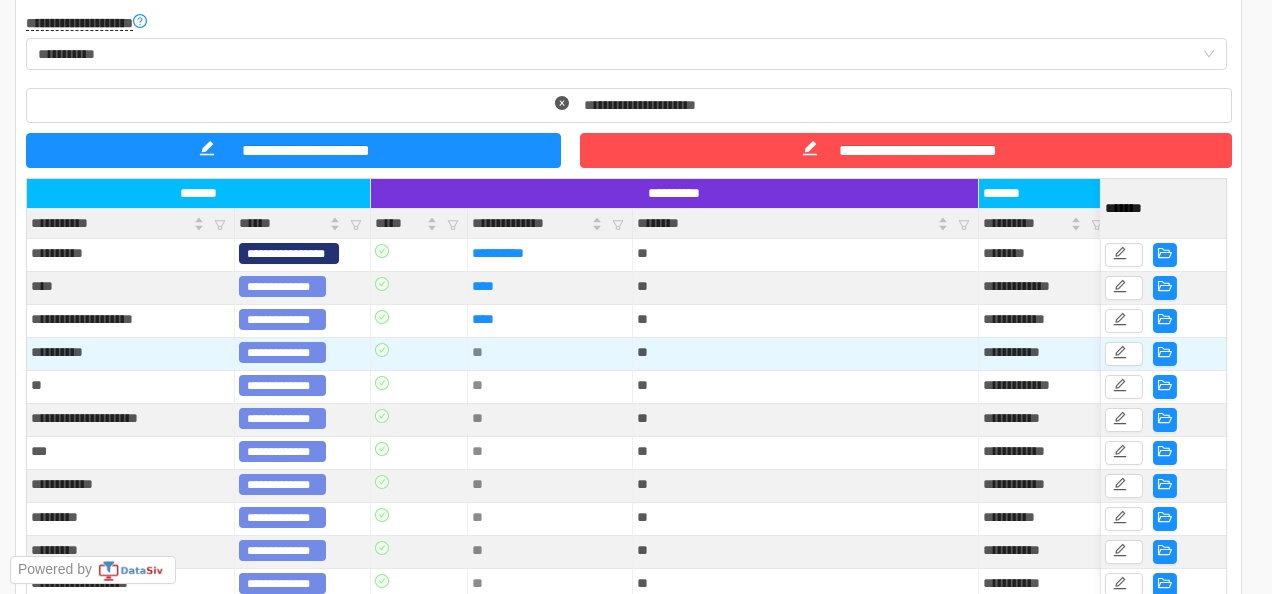 click on "**********" at bounding box center (130, 352) 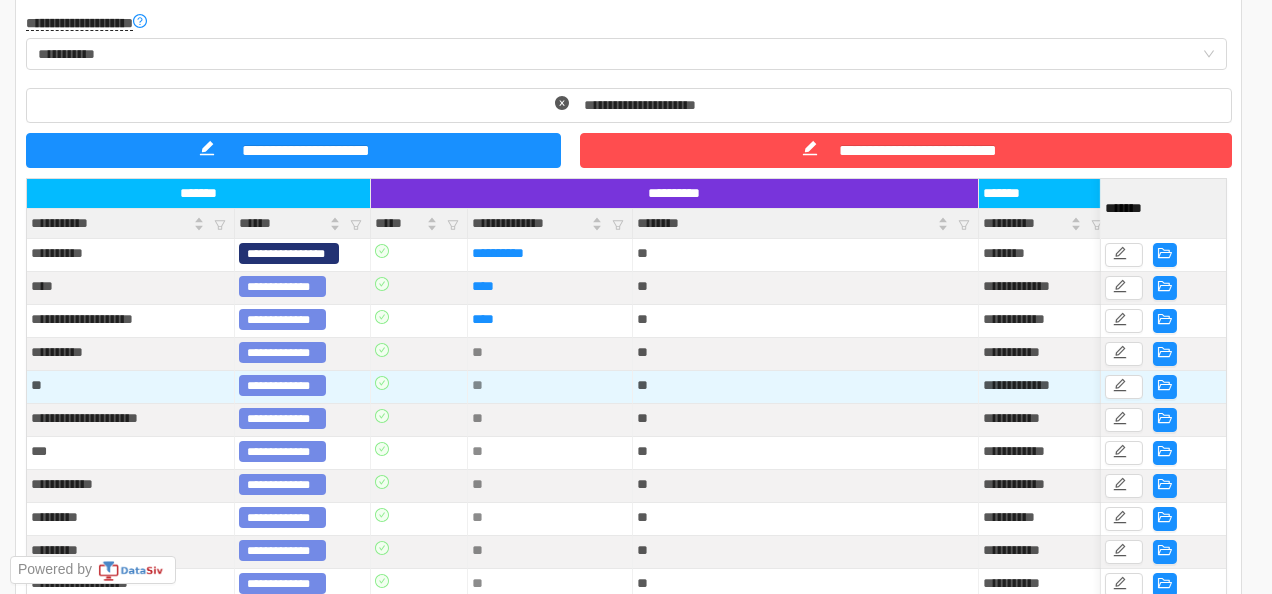 click on "**" at bounding box center (131, 387) 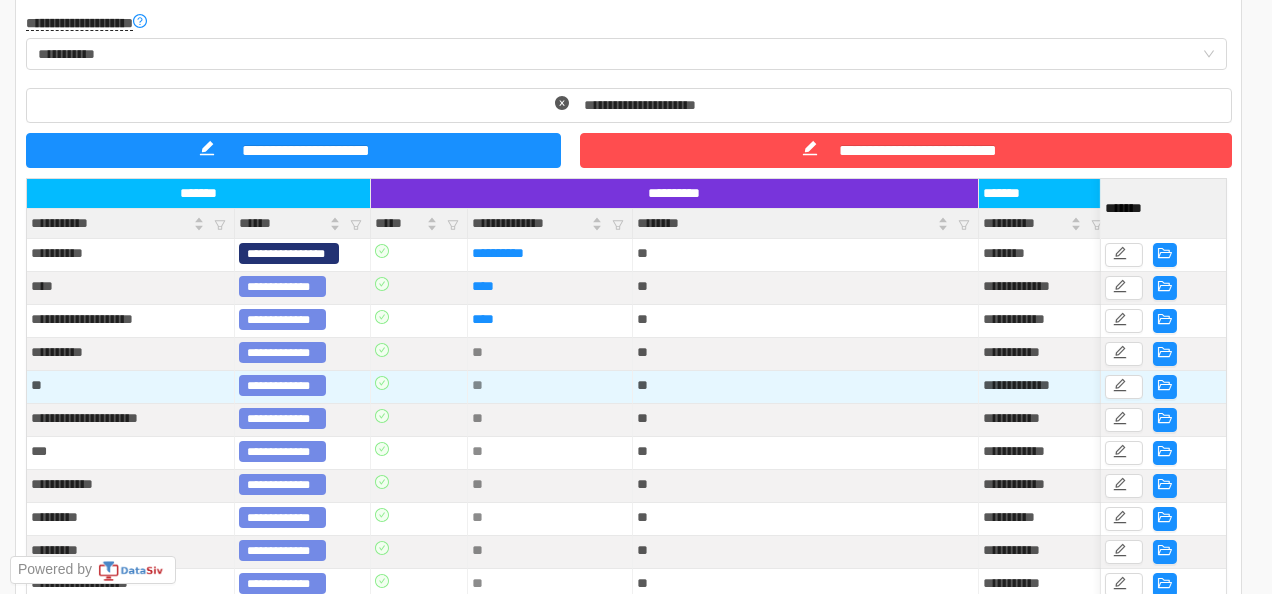 scroll, scrollTop: 0, scrollLeft: 0, axis: both 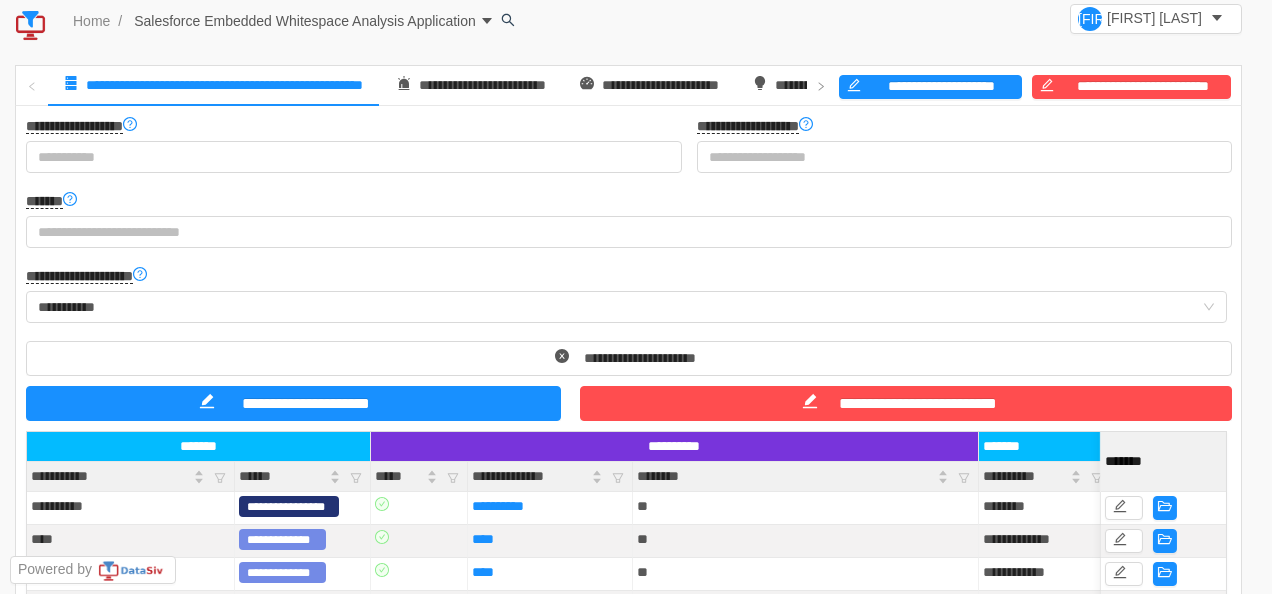 click on "*******" at bounding box center (199, 447) 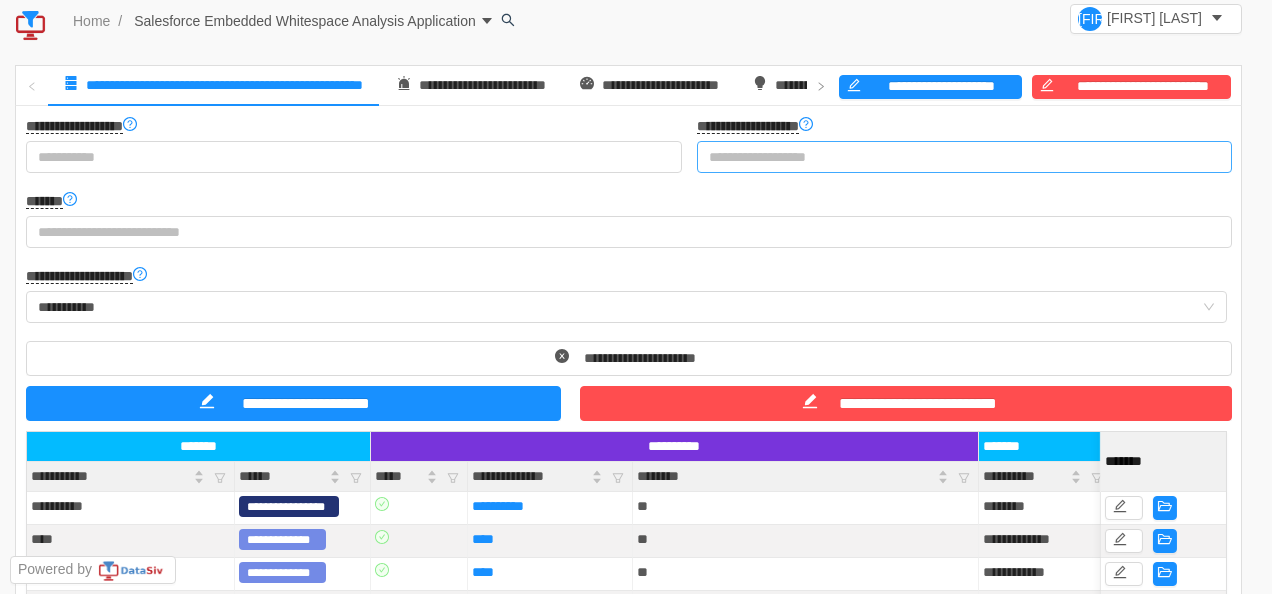 click on "**********" at bounding box center (956, 157) 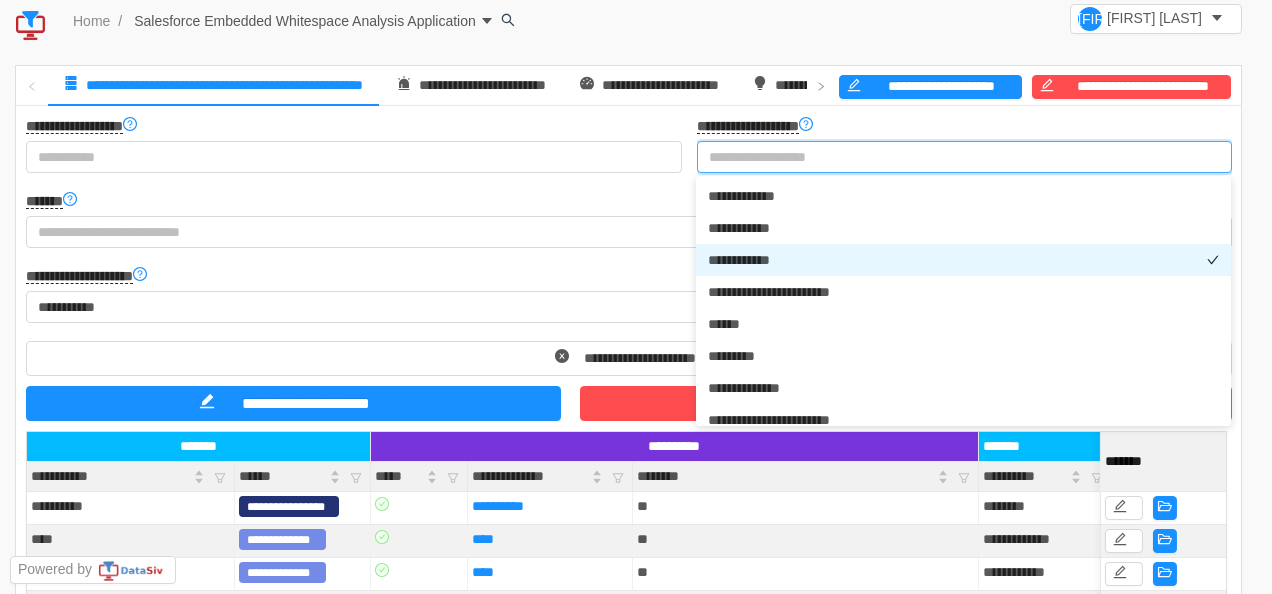 click on "* * * * *   * * * * * *" at bounding box center (963, 260) 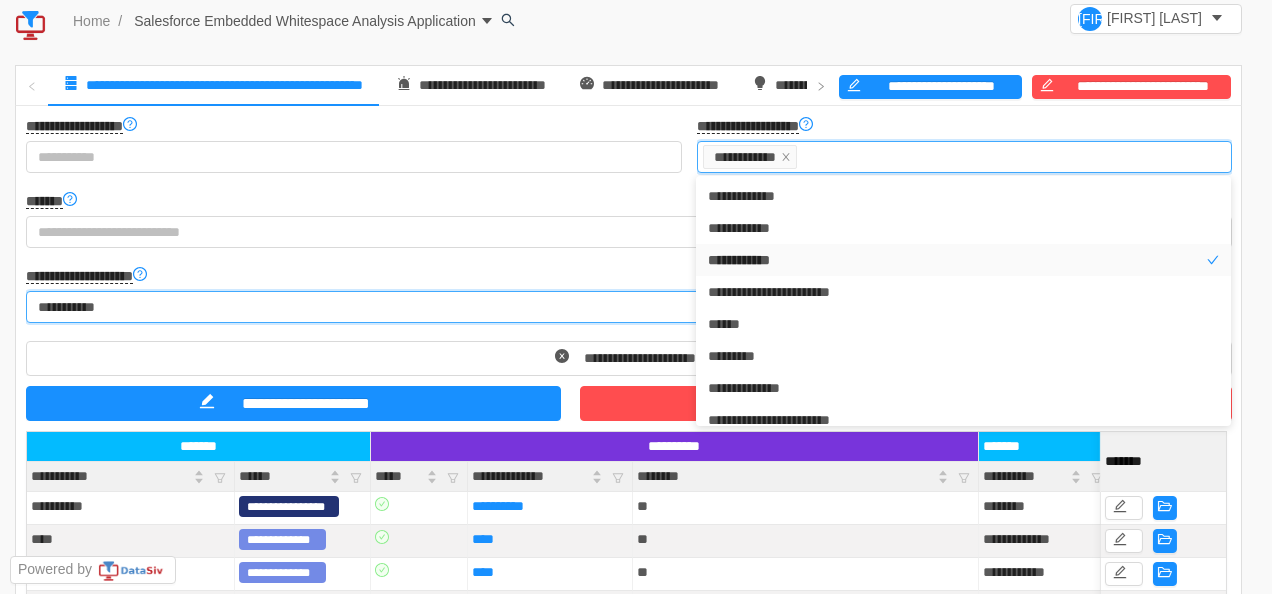 click on "**********" at bounding box center (620, 307) 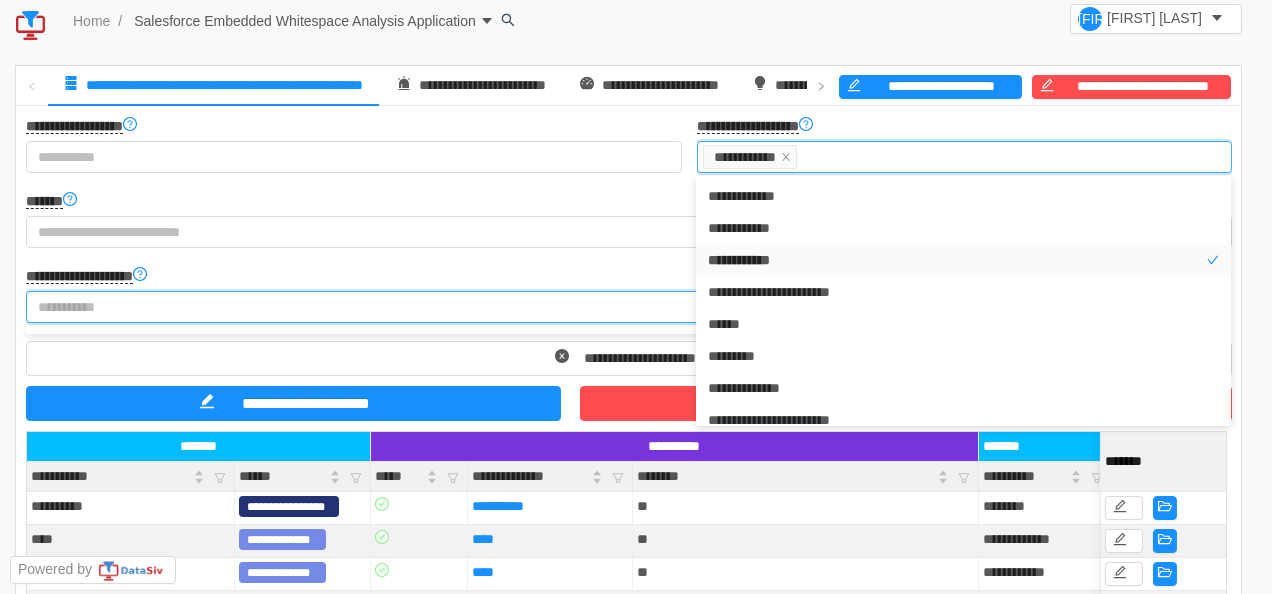 click on "**********" at bounding box center (628, 688) 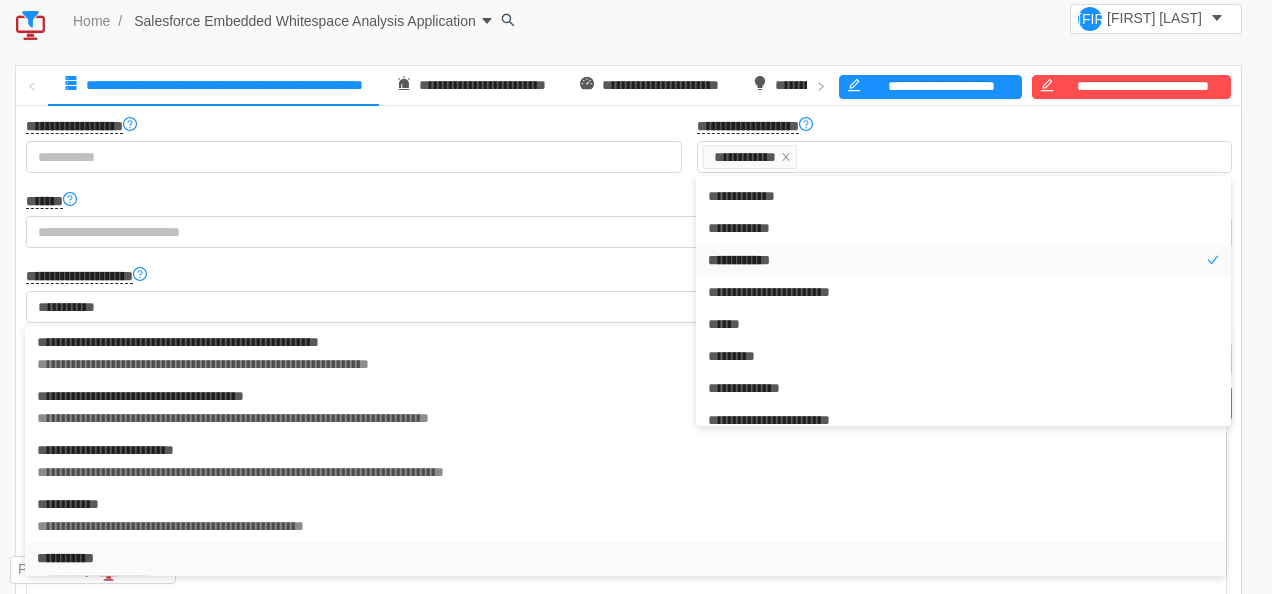 click on "**********" at bounding box center [964, 128] 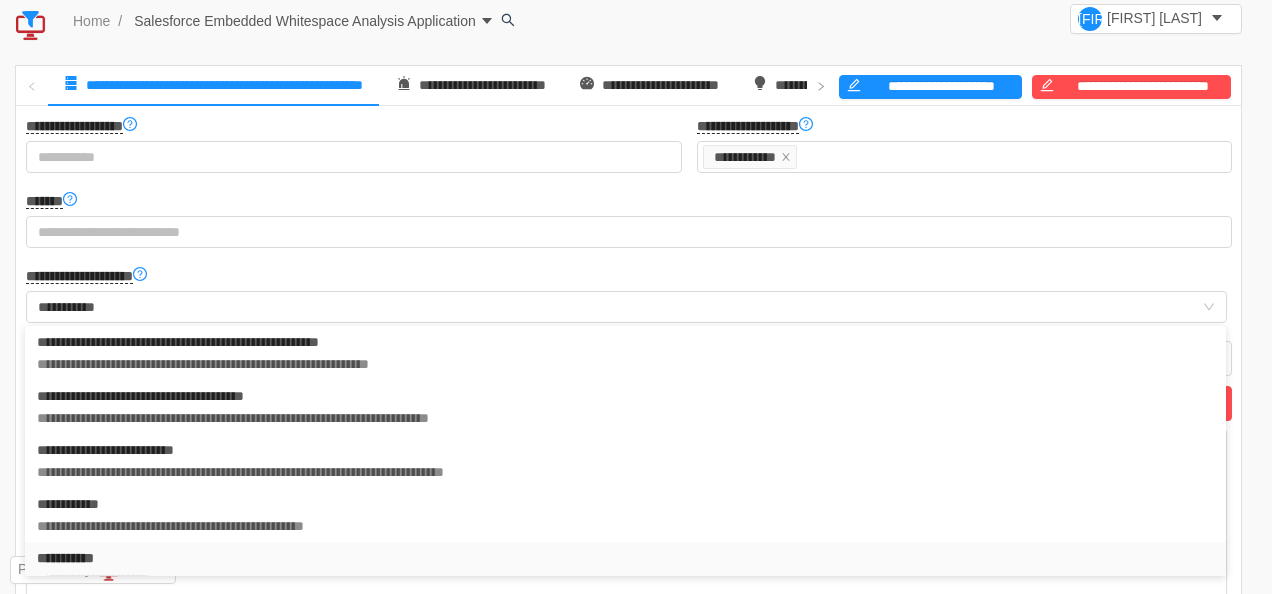 scroll, scrollTop: 24, scrollLeft: 0, axis: vertical 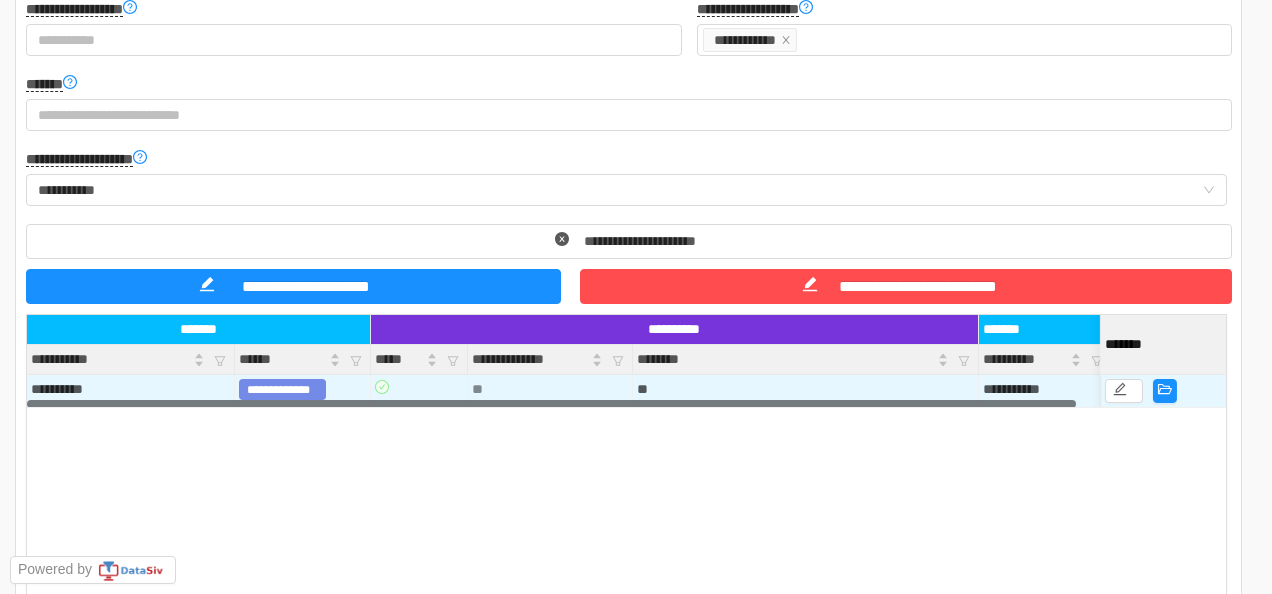 click on "**********" at bounding box center (130, 389) 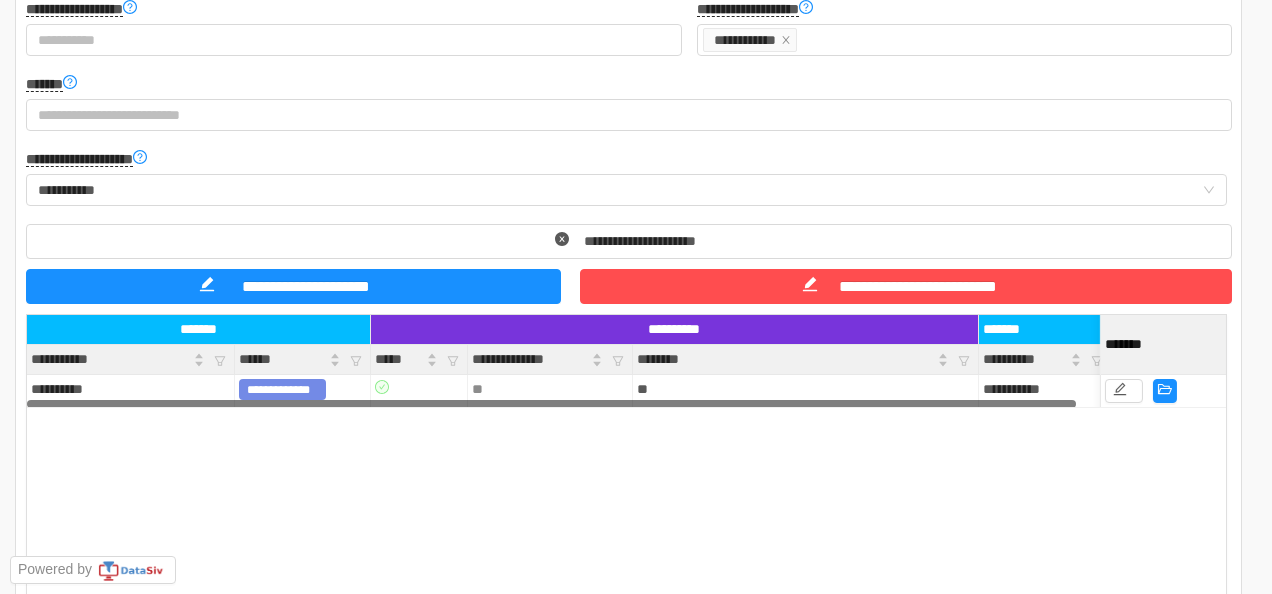 drag, startPoint x: 174, startPoint y: 410, endPoint x: 218, endPoint y: 408, distance: 44.04543 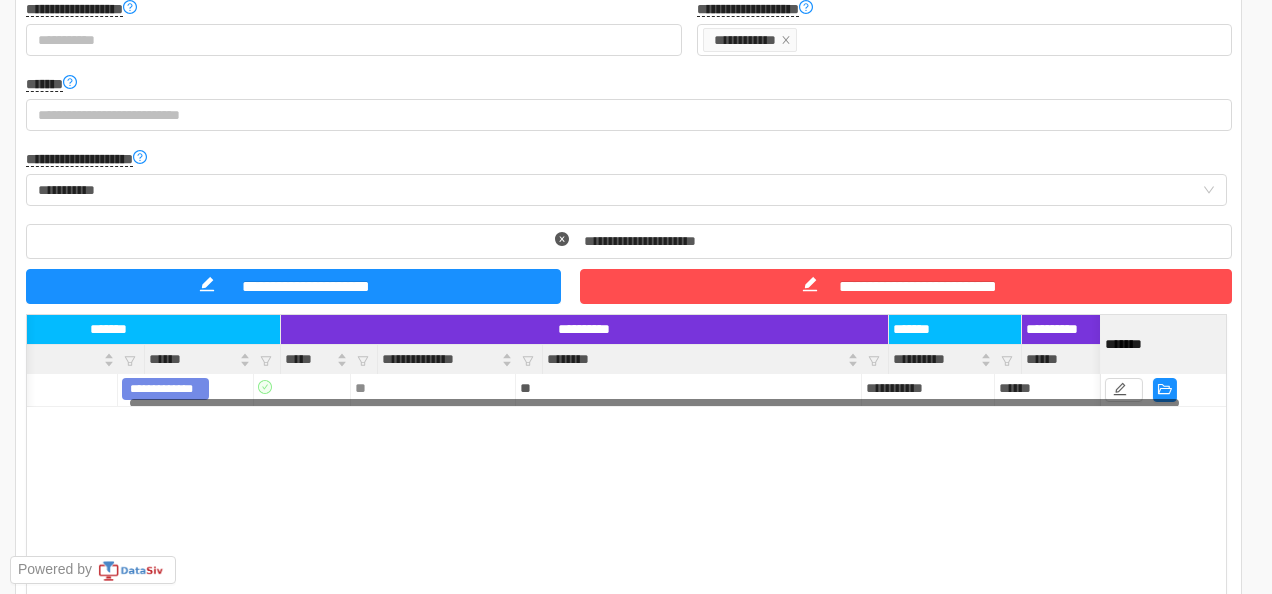 scroll, scrollTop: 0, scrollLeft: 0, axis: both 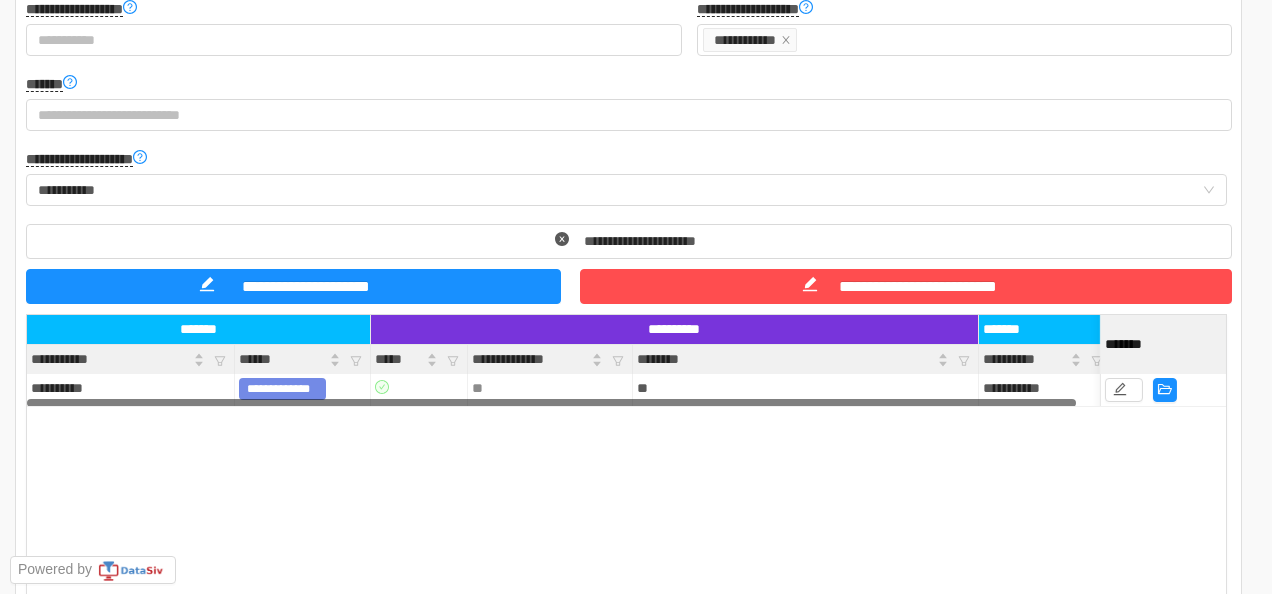 drag, startPoint x: 311, startPoint y: 404, endPoint x: 213, endPoint y: 394, distance: 98.50888 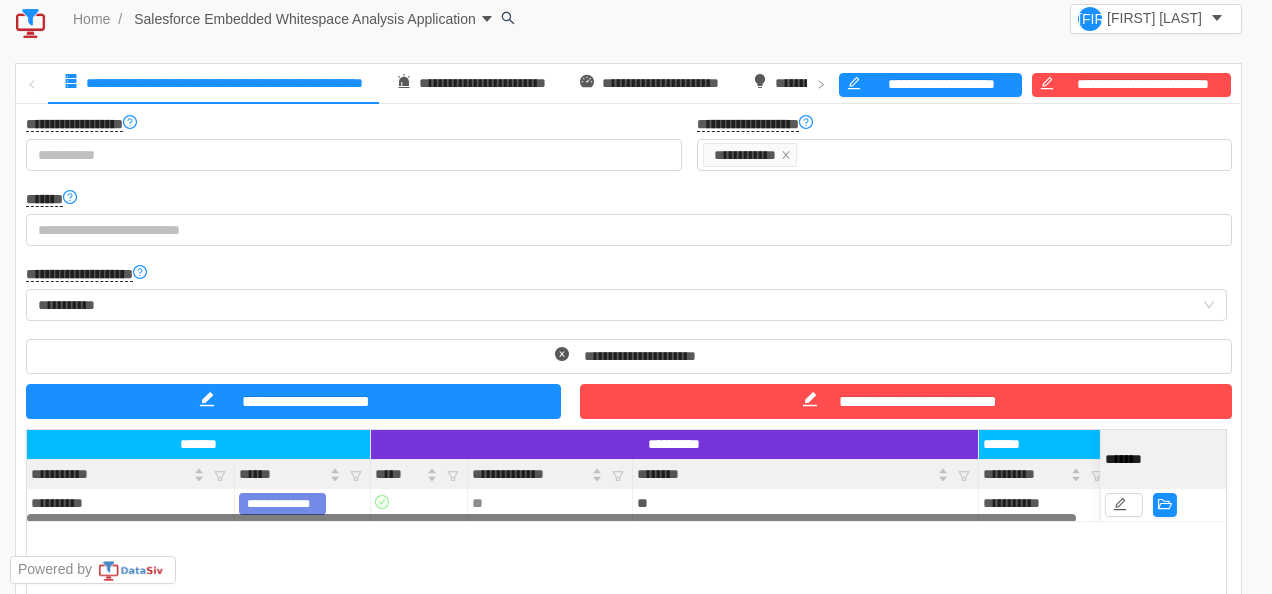 scroll, scrollTop: 0, scrollLeft: 0, axis: both 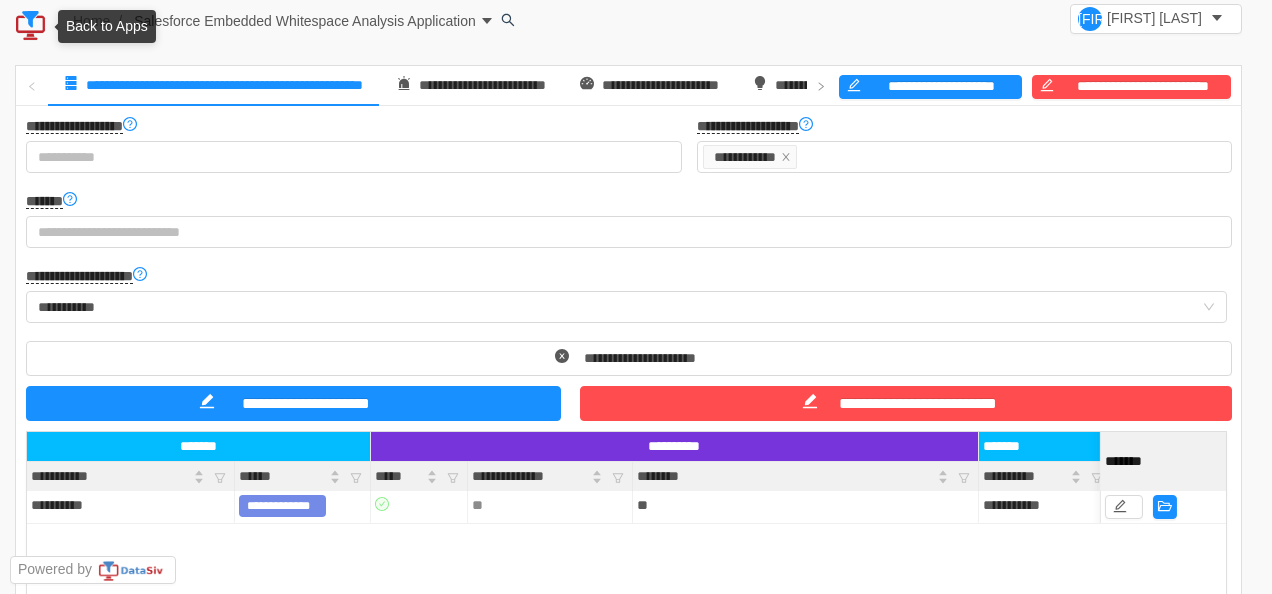 click at bounding box center [31, 26] 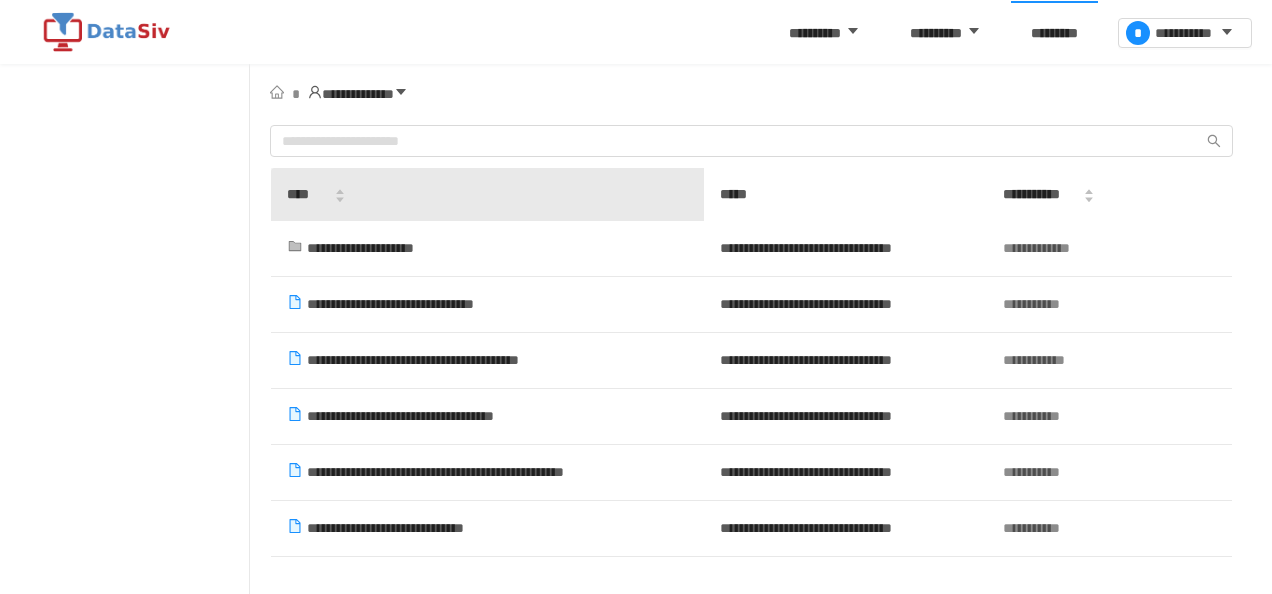 scroll, scrollTop: 46, scrollLeft: 0, axis: vertical 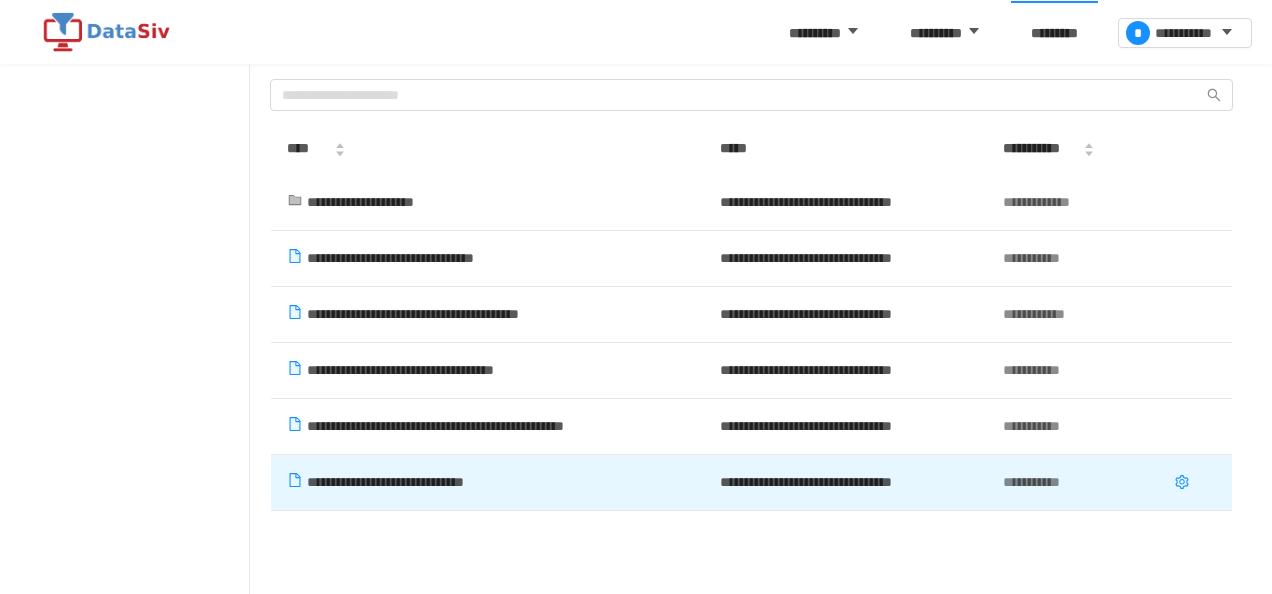 click on "**********" at bounding box center (385, 482) 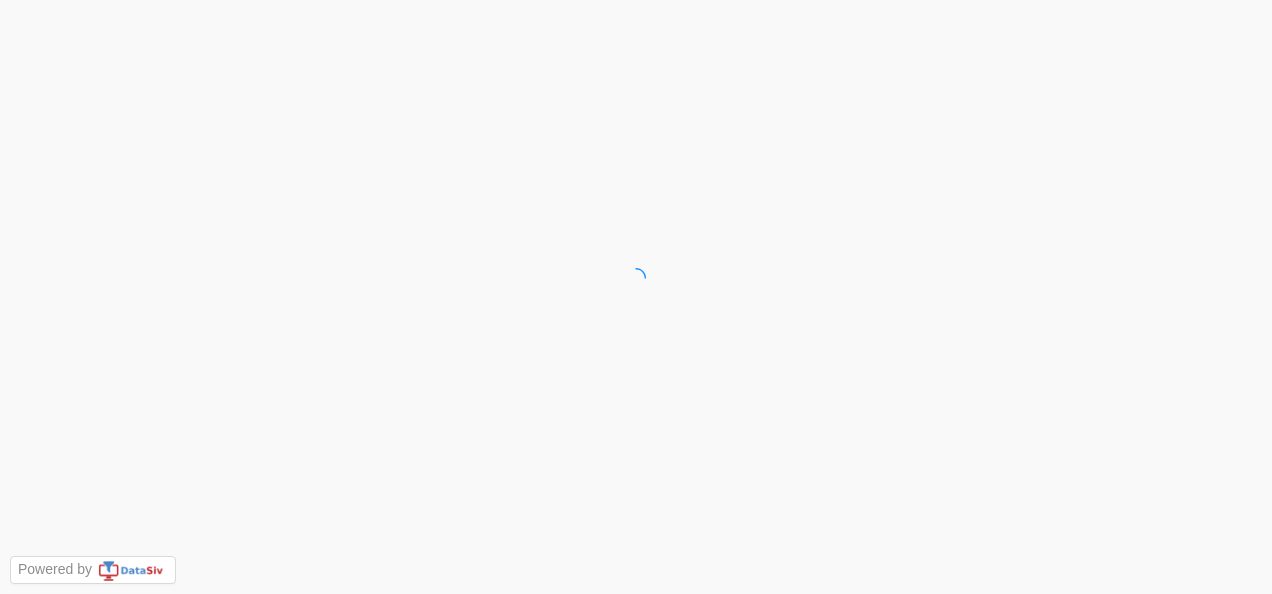 scroll, scrollTop: 0, scrollLeft: 0, axis: both 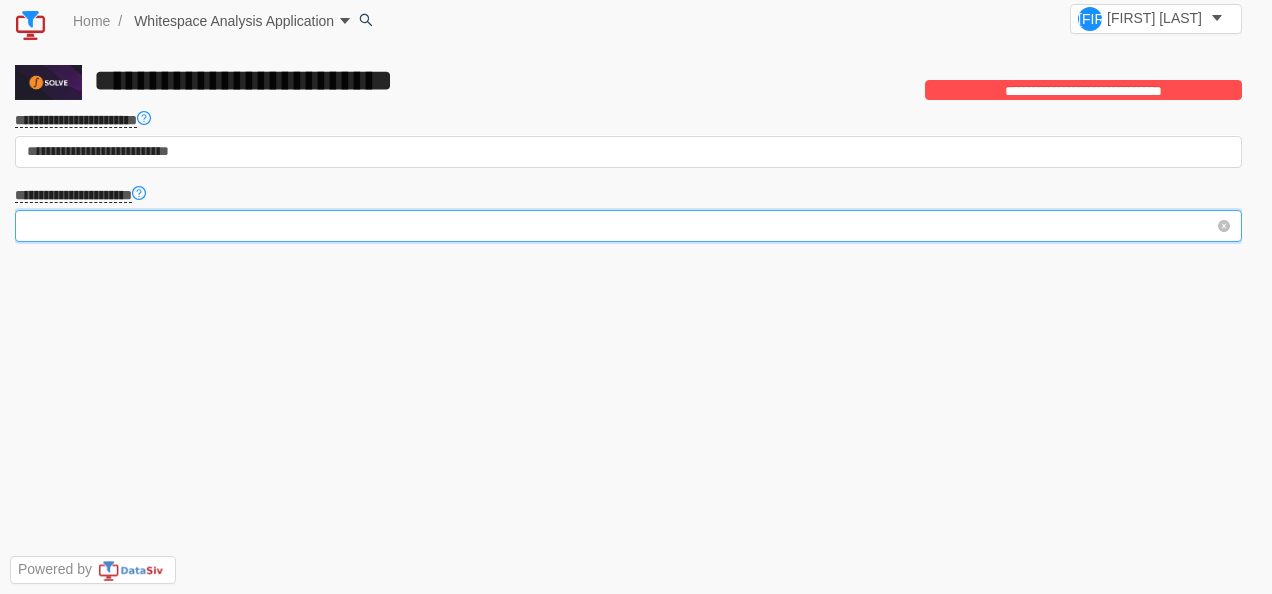 click on "**********" at bounding box center [622, 226] 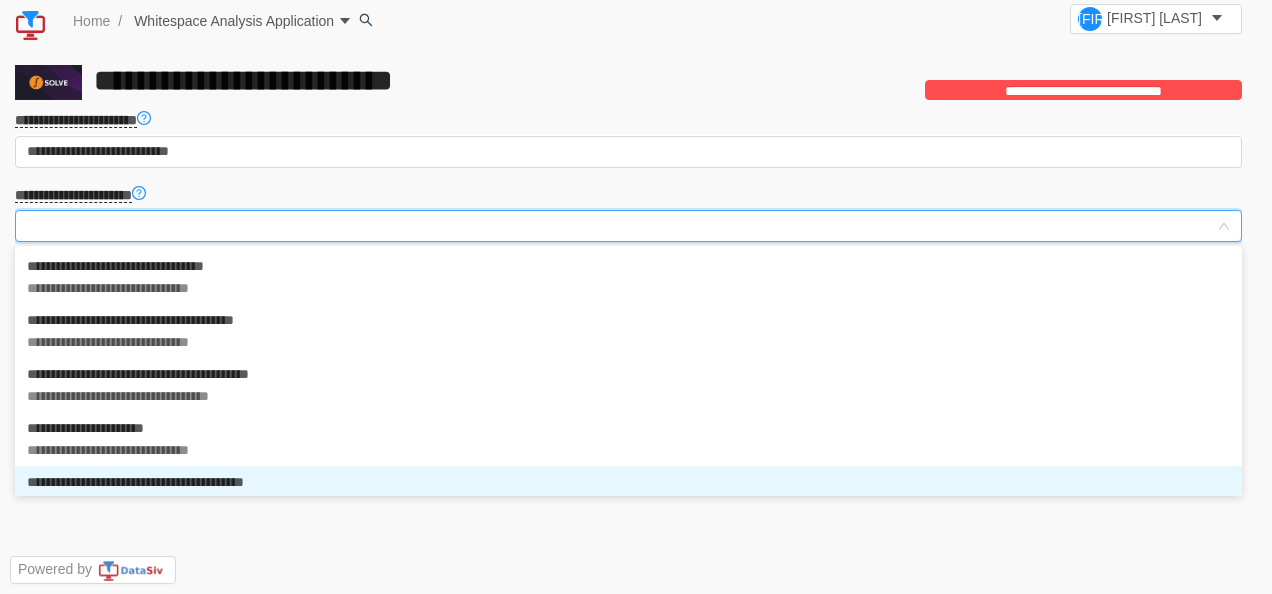 scroll, scrollTop: 24, scrollLeft: 0, axis: vertical 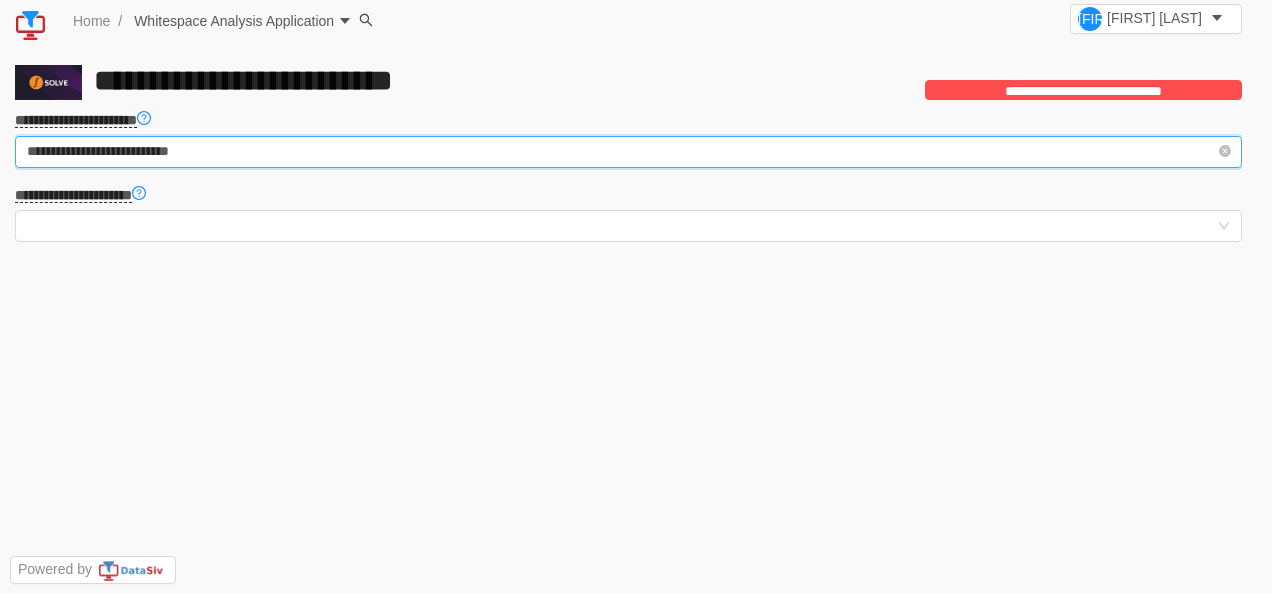 click on "**********" at bounding box center [628, 152] 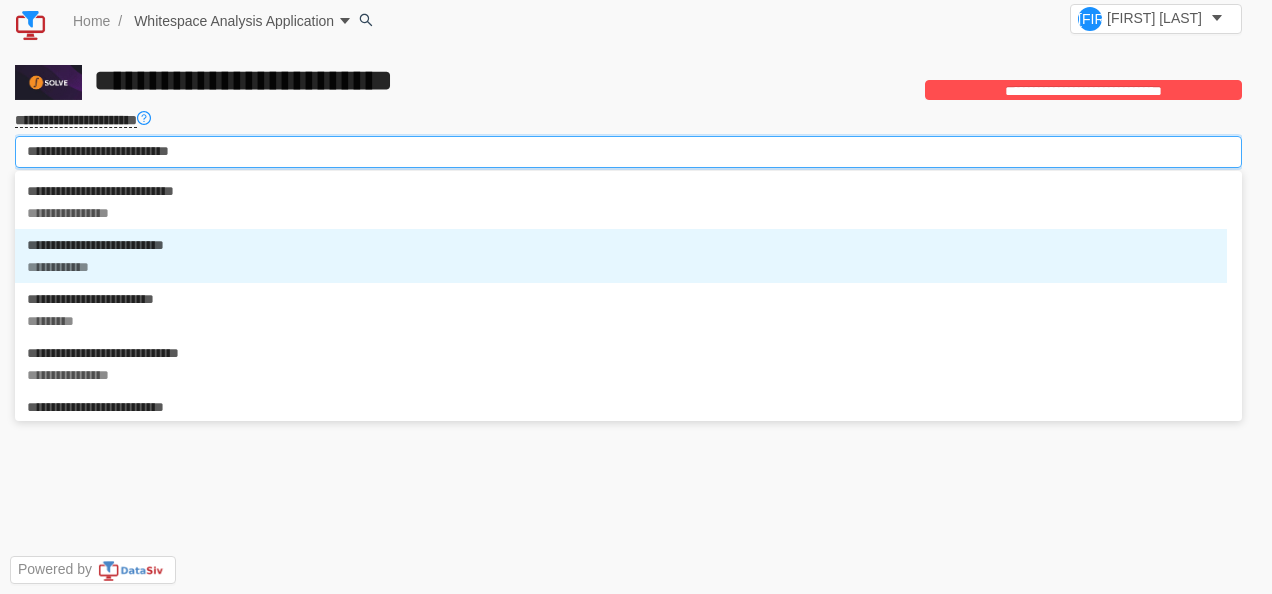 click on "**********" at bounding box center [621, 256] 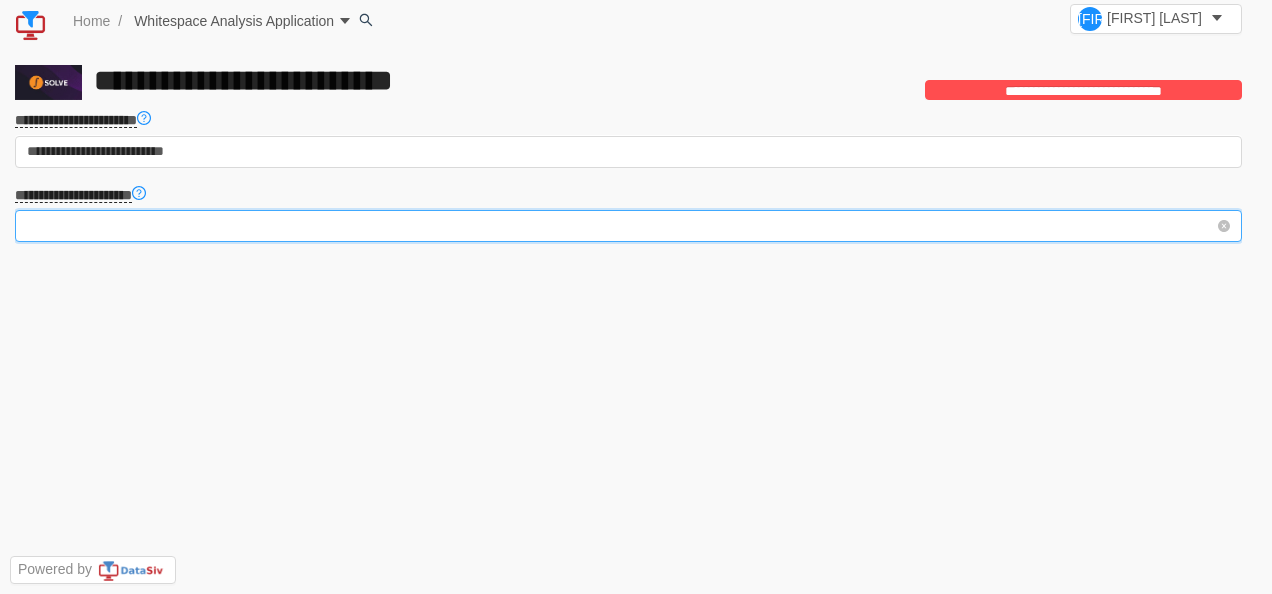 click on "**********" at bounding box center [622, 226] 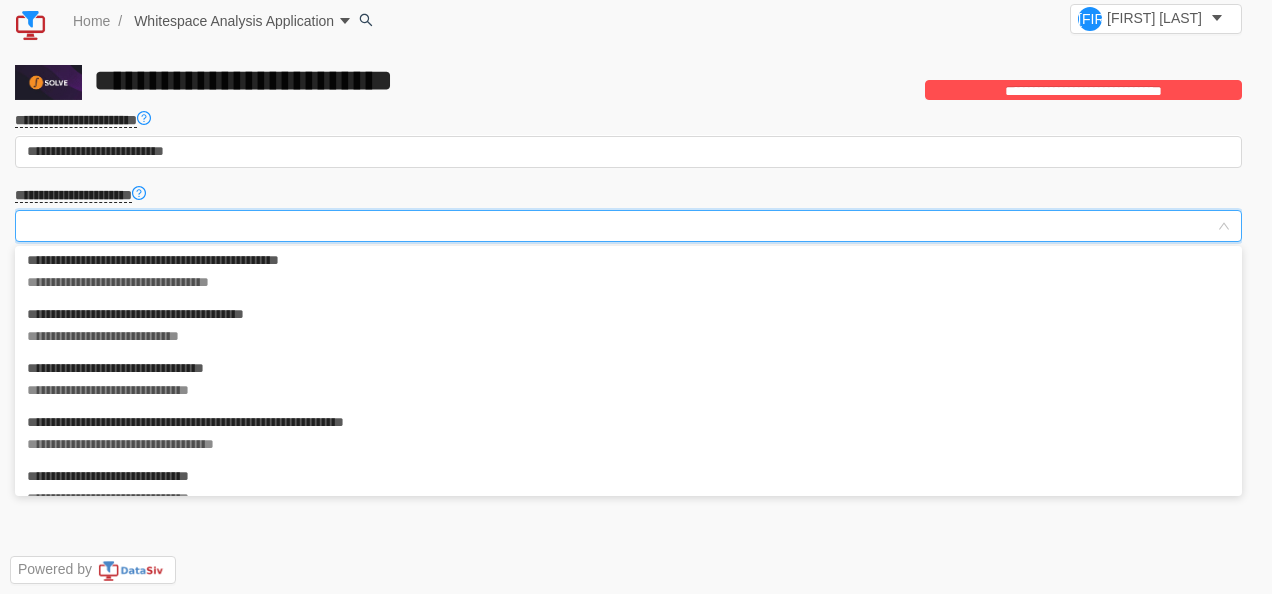 scroll, scrollTop: 0, scrollLeft: 0, axis: both 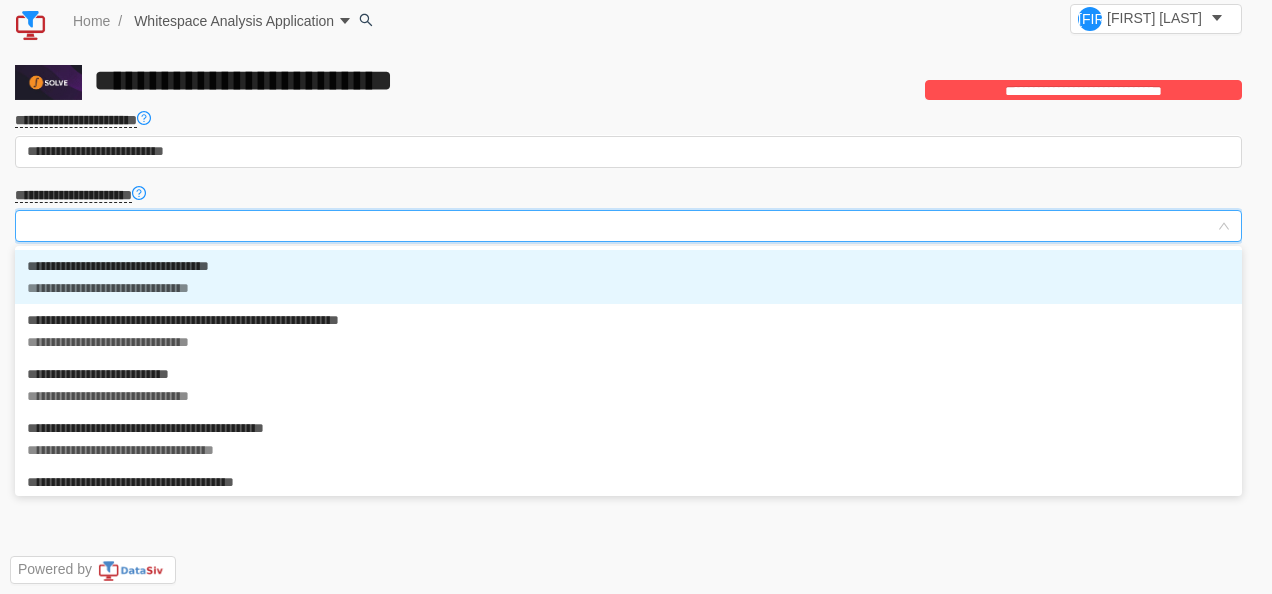 click on "*" at bounding box center [203, 266] 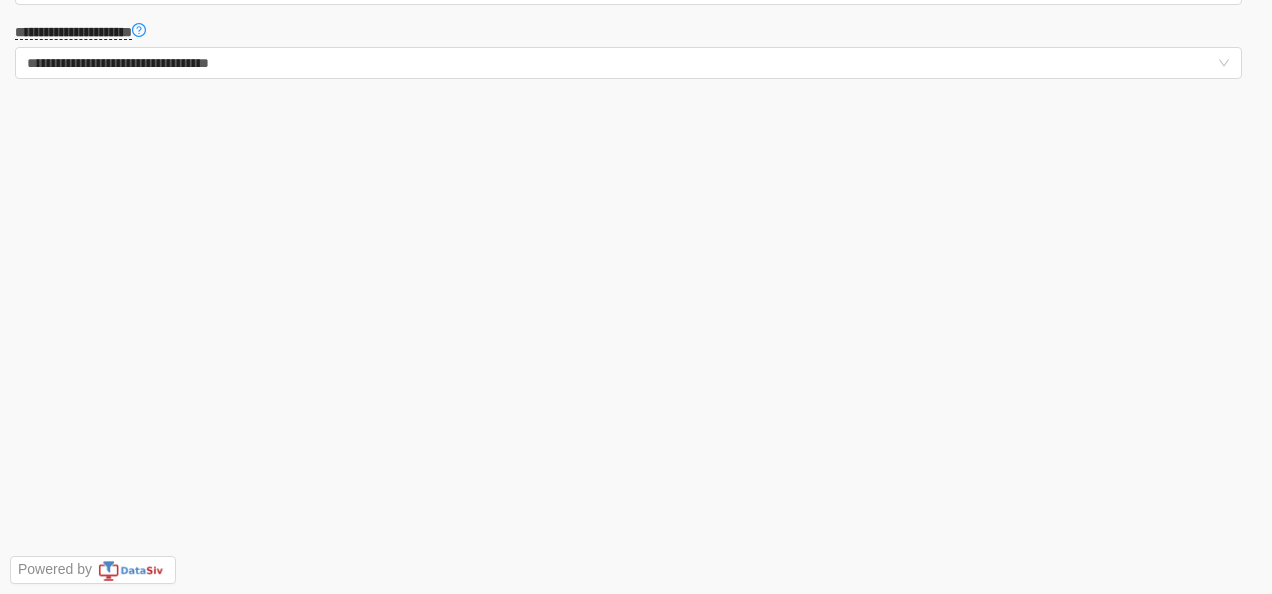 scroll, scrollTop: 0, scrollLeft: 0, axis: both 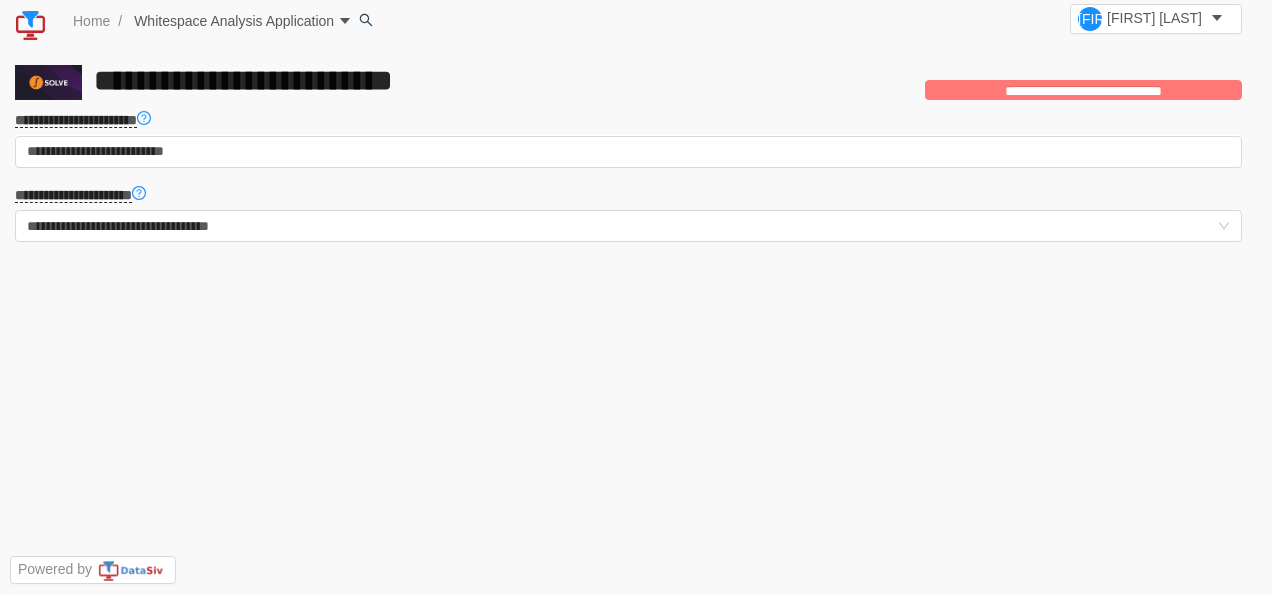 click on "**********" at bounding box center [1083, 90] 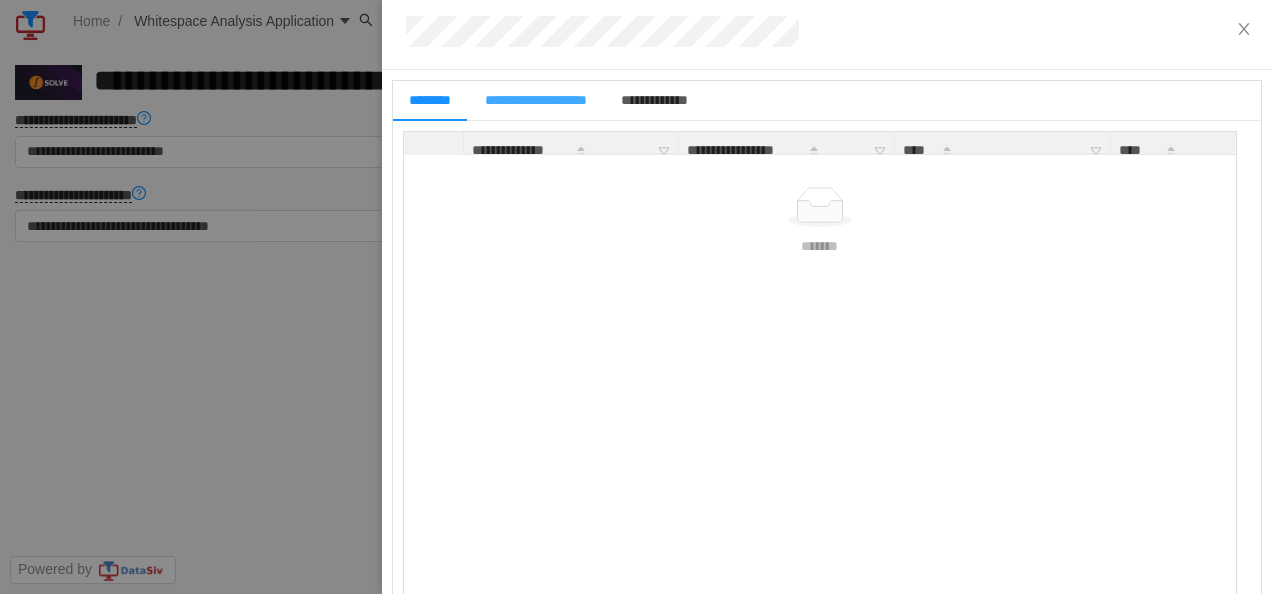 click on "**********" at bounding box center (536, 100) 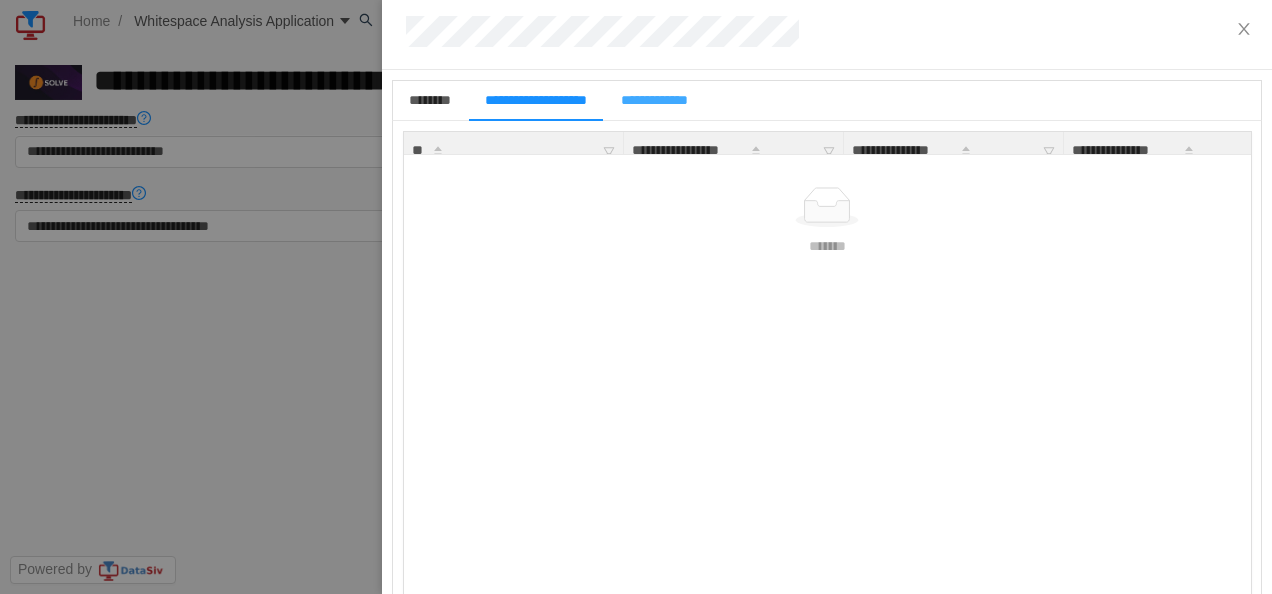 click on "**********" at bounding box center (654, 100) 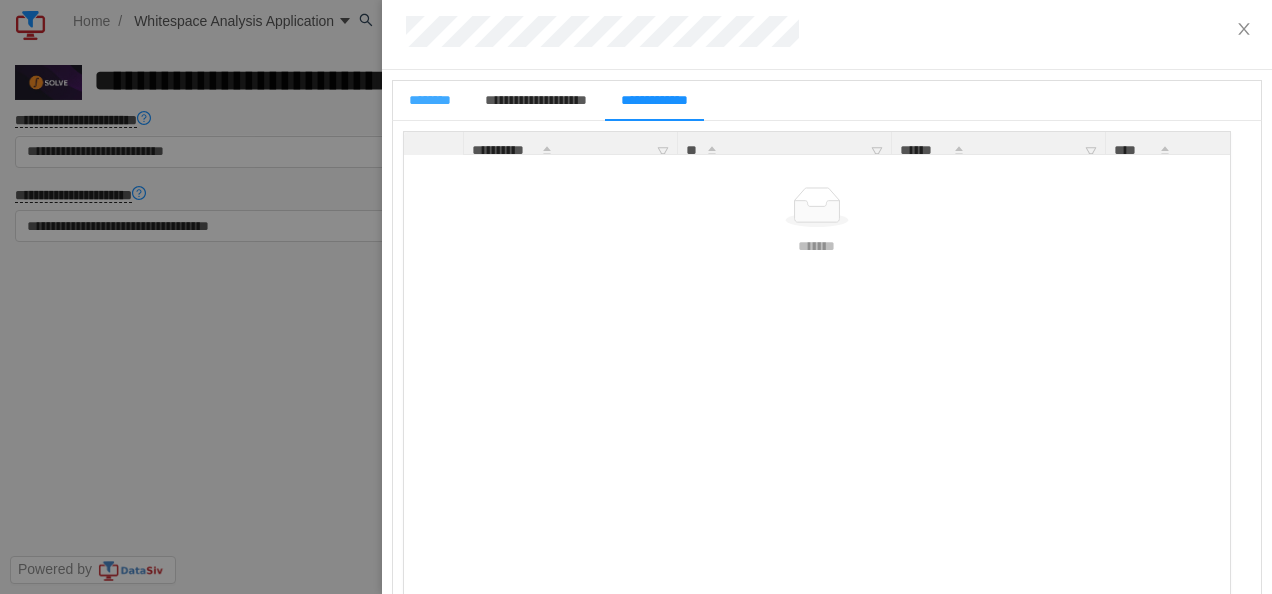 click on "********" at bounding box center [430, 100] 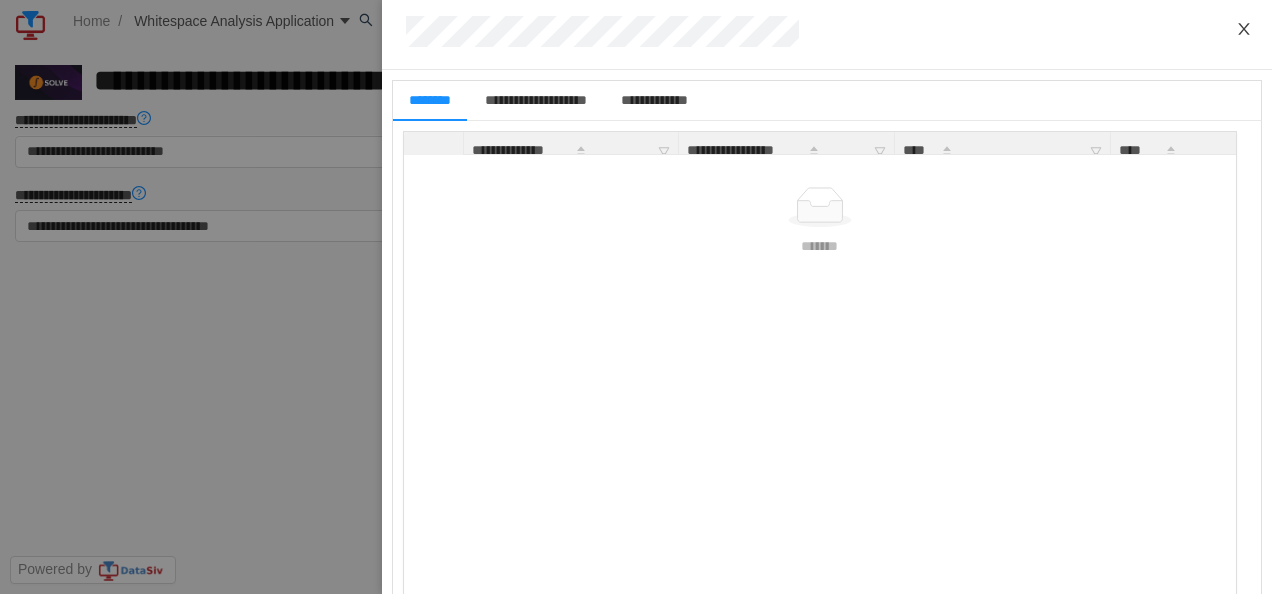 click 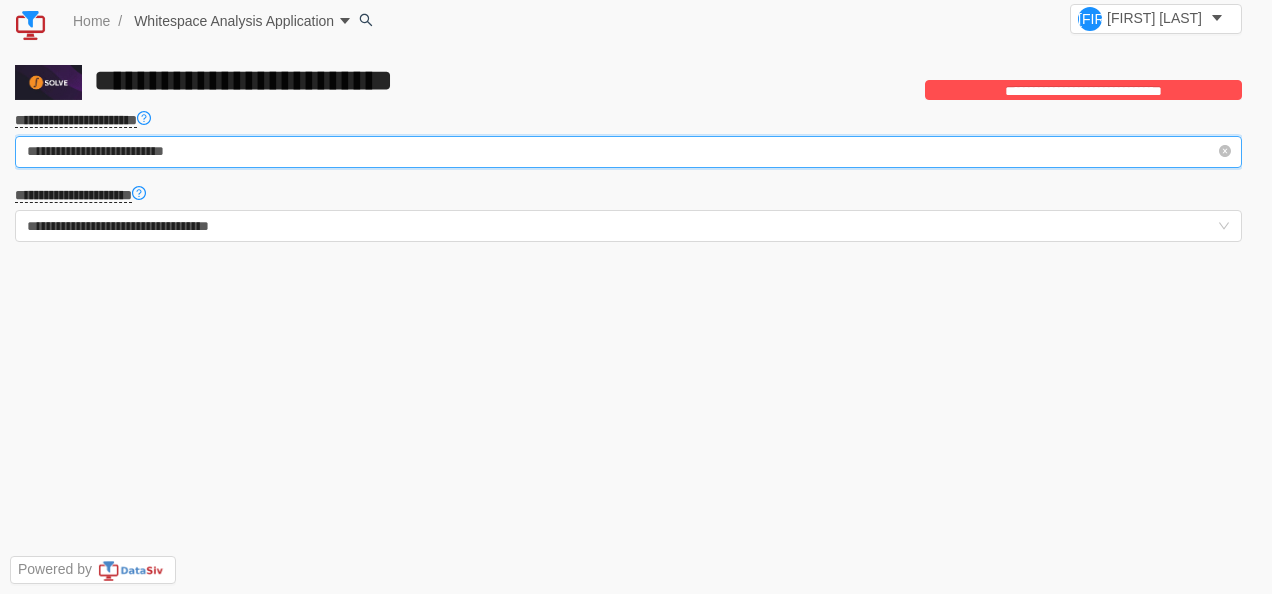 click on "**********" at bounding box center [628, 152] 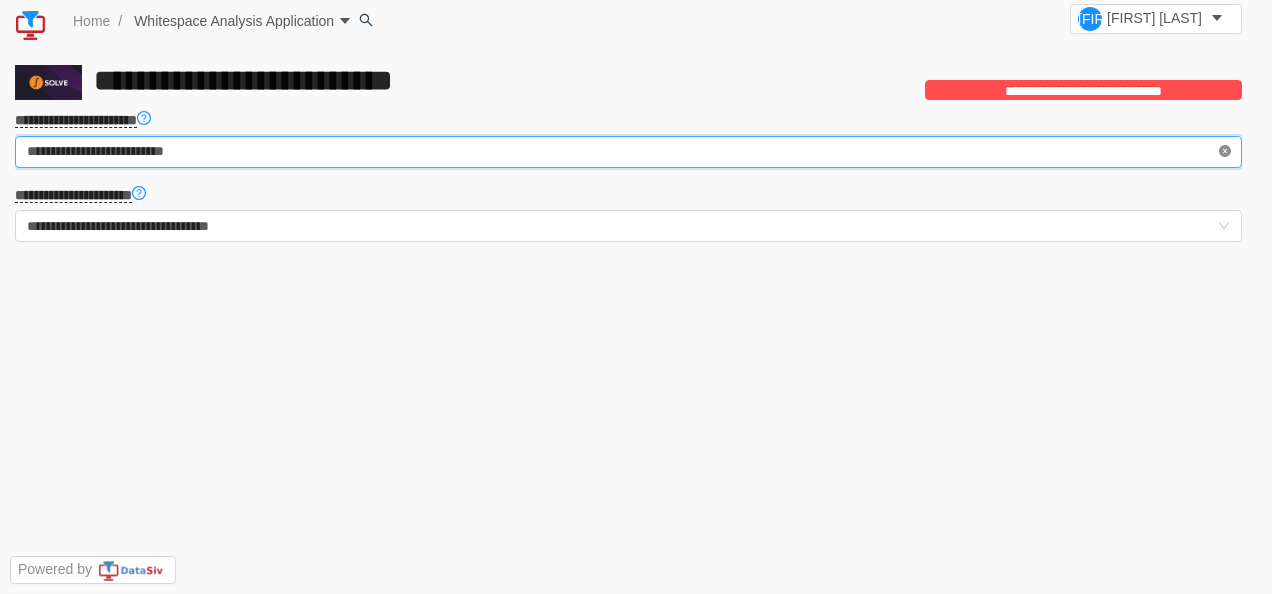 click 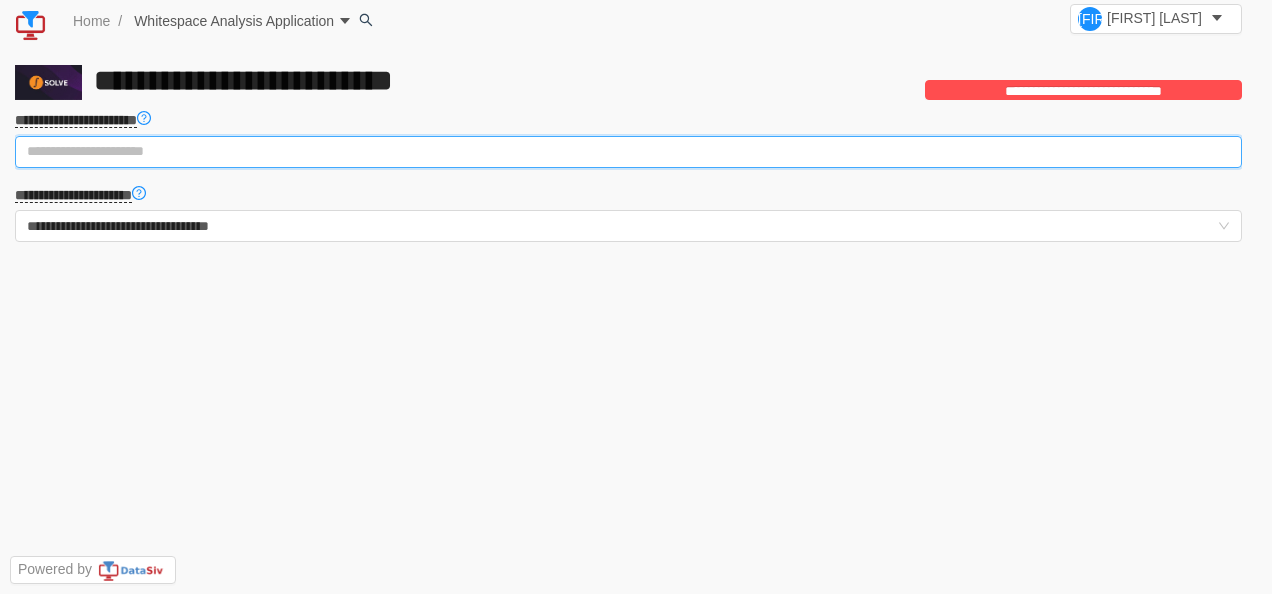 type on "*" 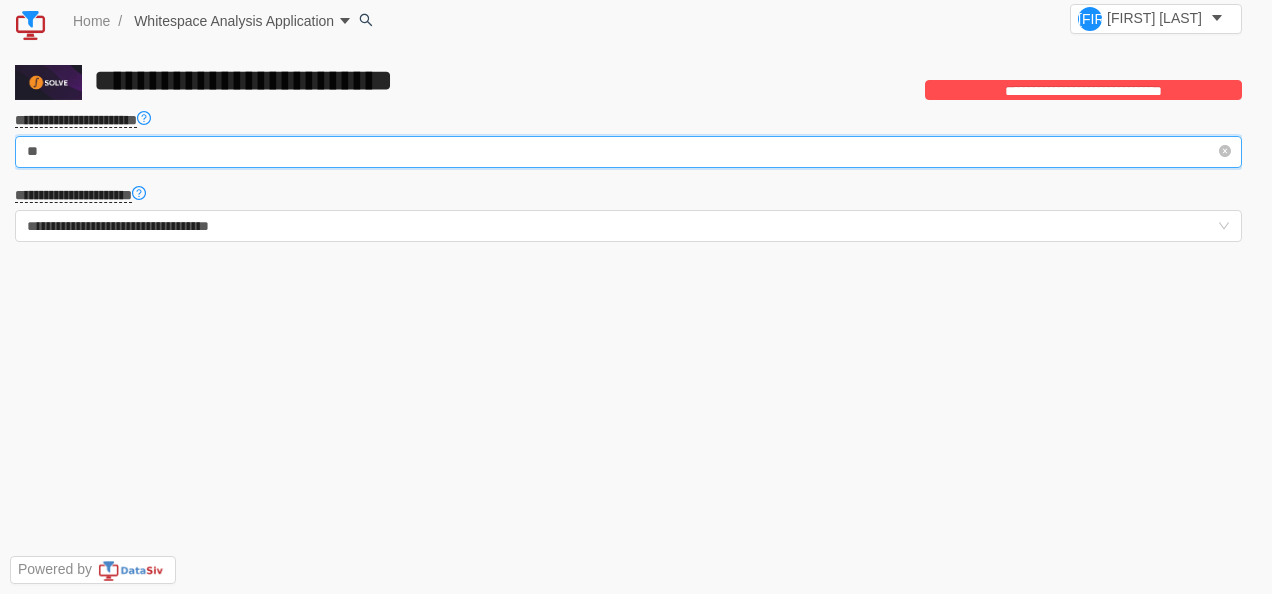 type on "*" 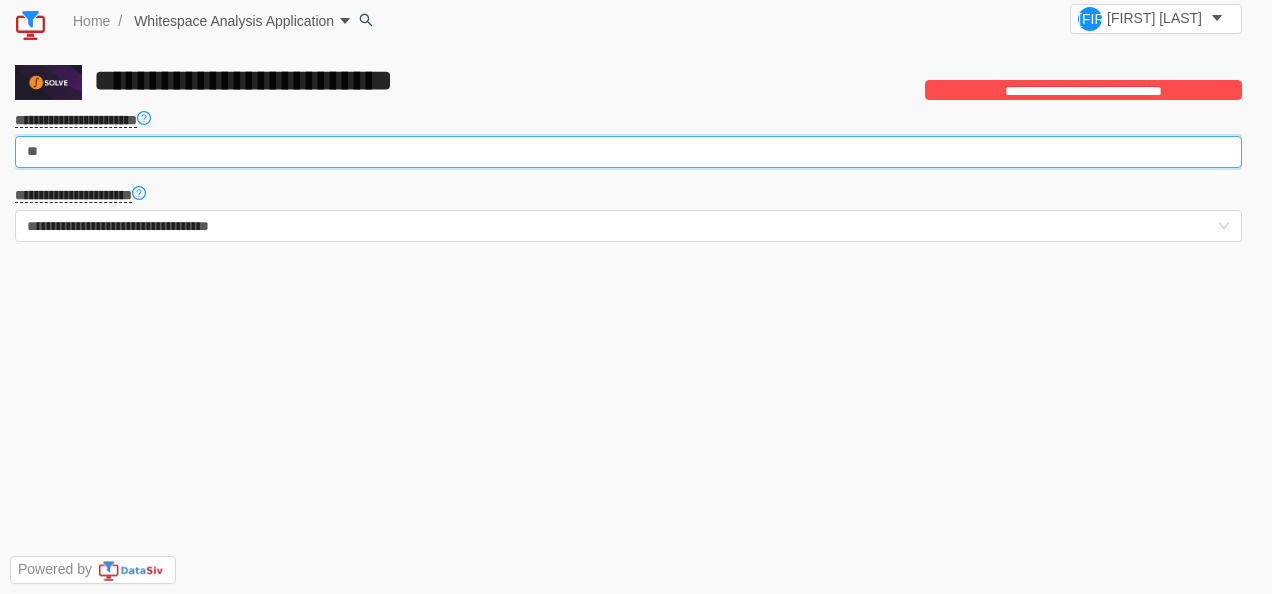 type on "**" 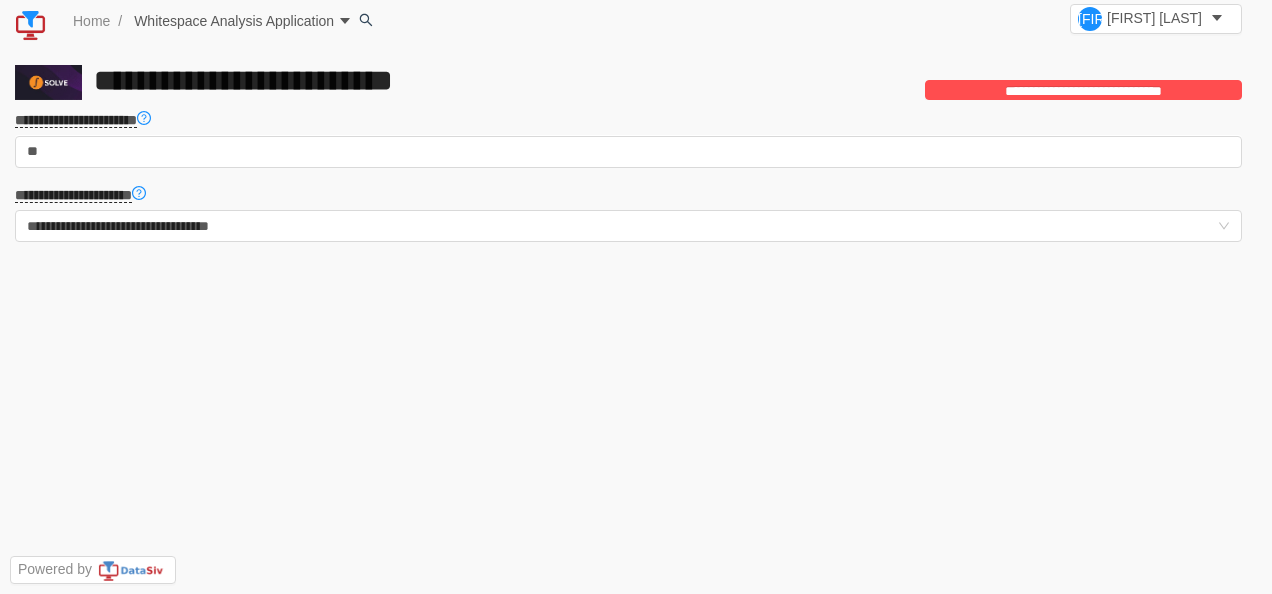 click on "**********" at bounding box center [628, 142] 